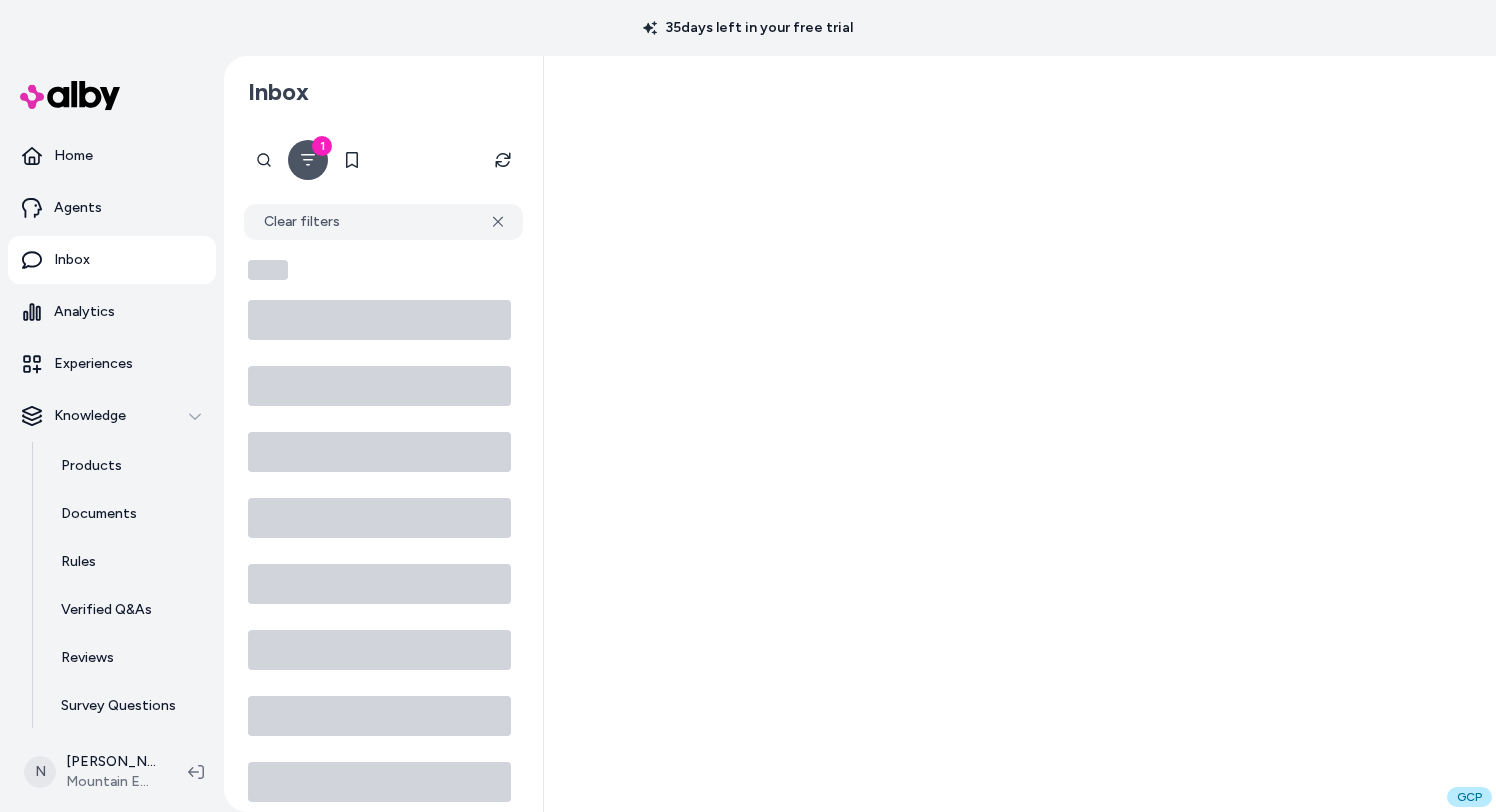 scroll, scrollTop: 0, scrollLeft: 0, axis: both 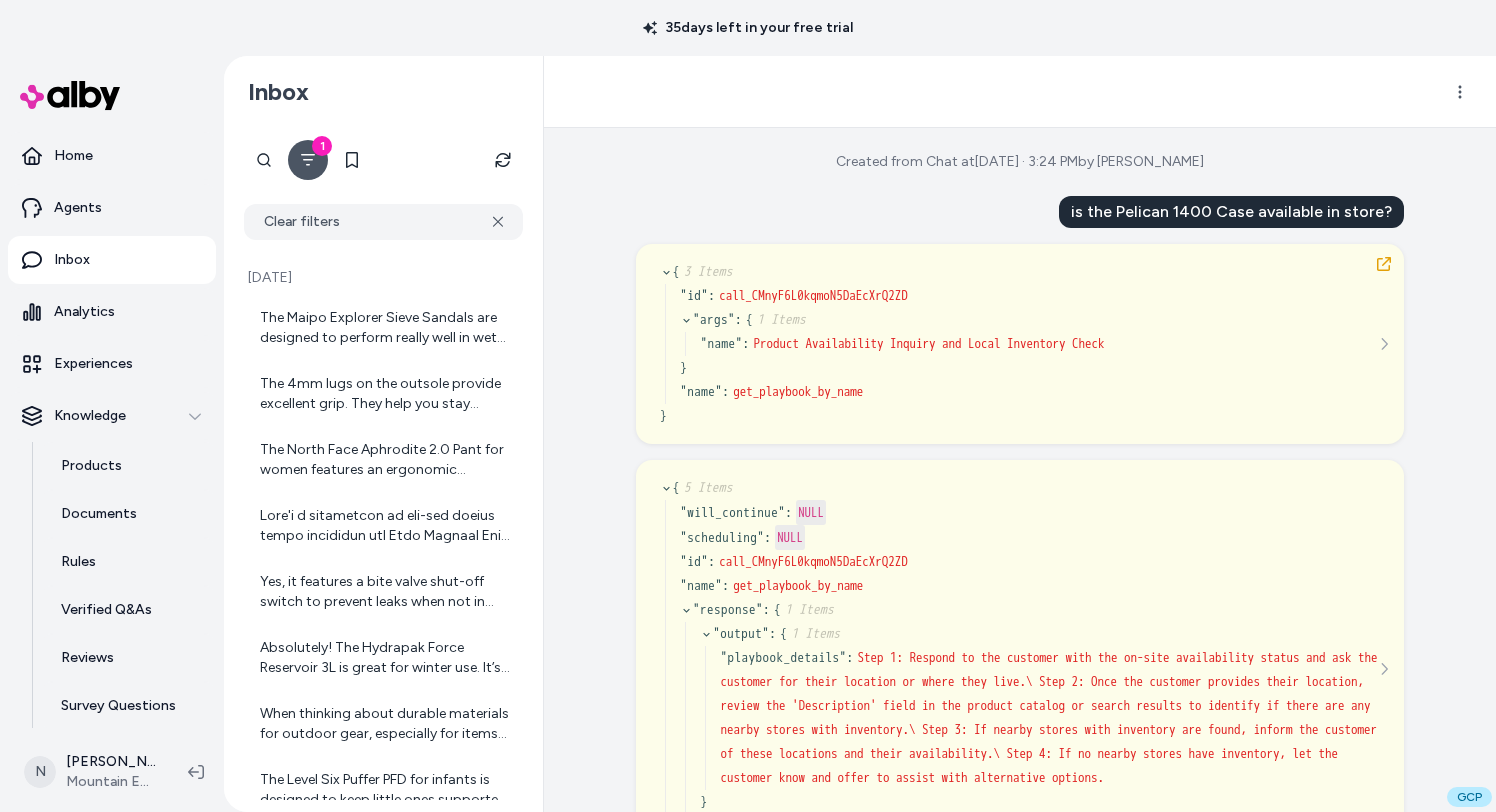 click on "is the Pelican 1400 Case available in store?" at bounding box center [1231, 212] 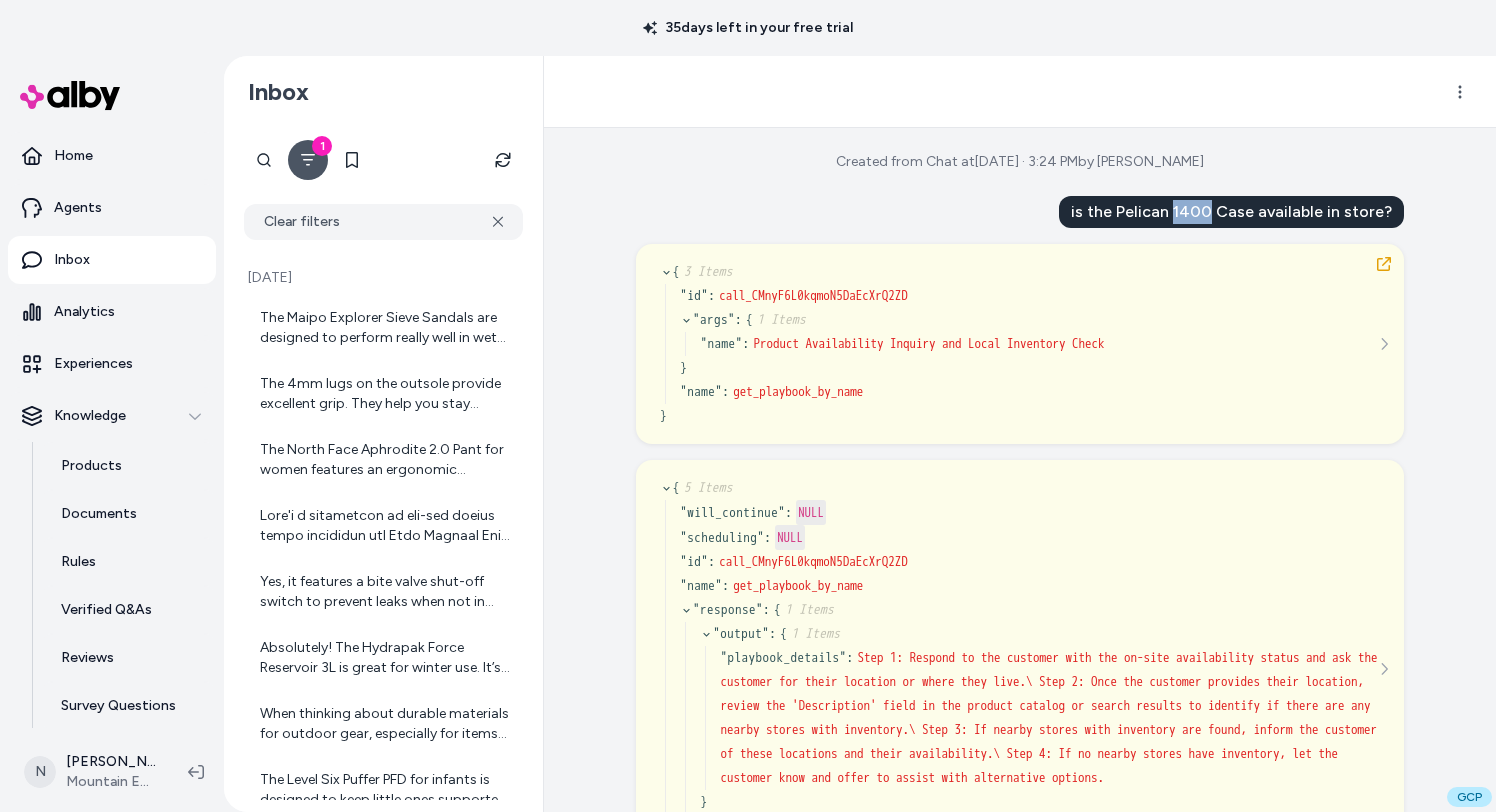 click on "is the Pelican 1400 Case available in store?" at bounding box center [1231, 212] 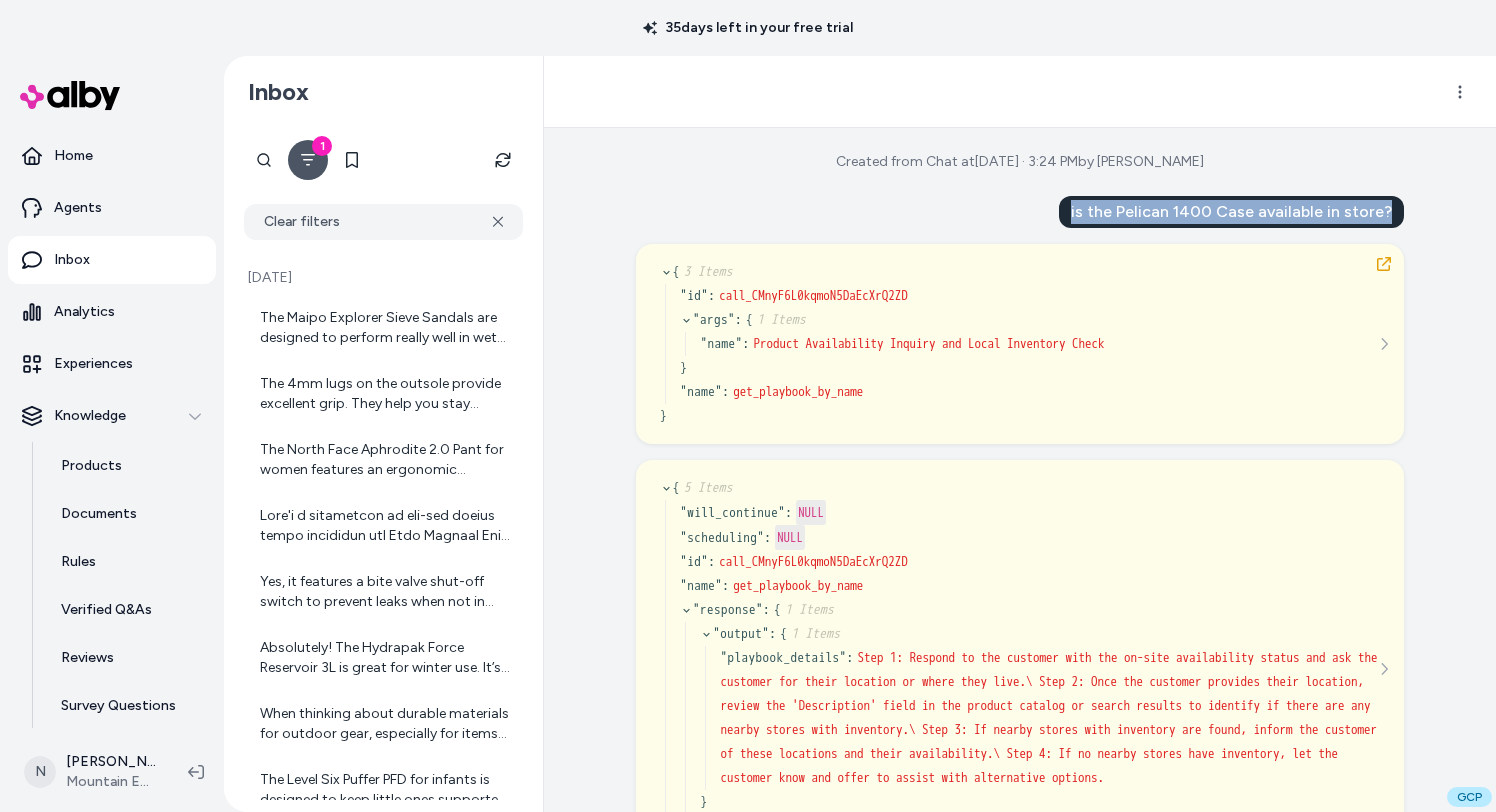copy on "is the Pelican 1400 Case available in store?" 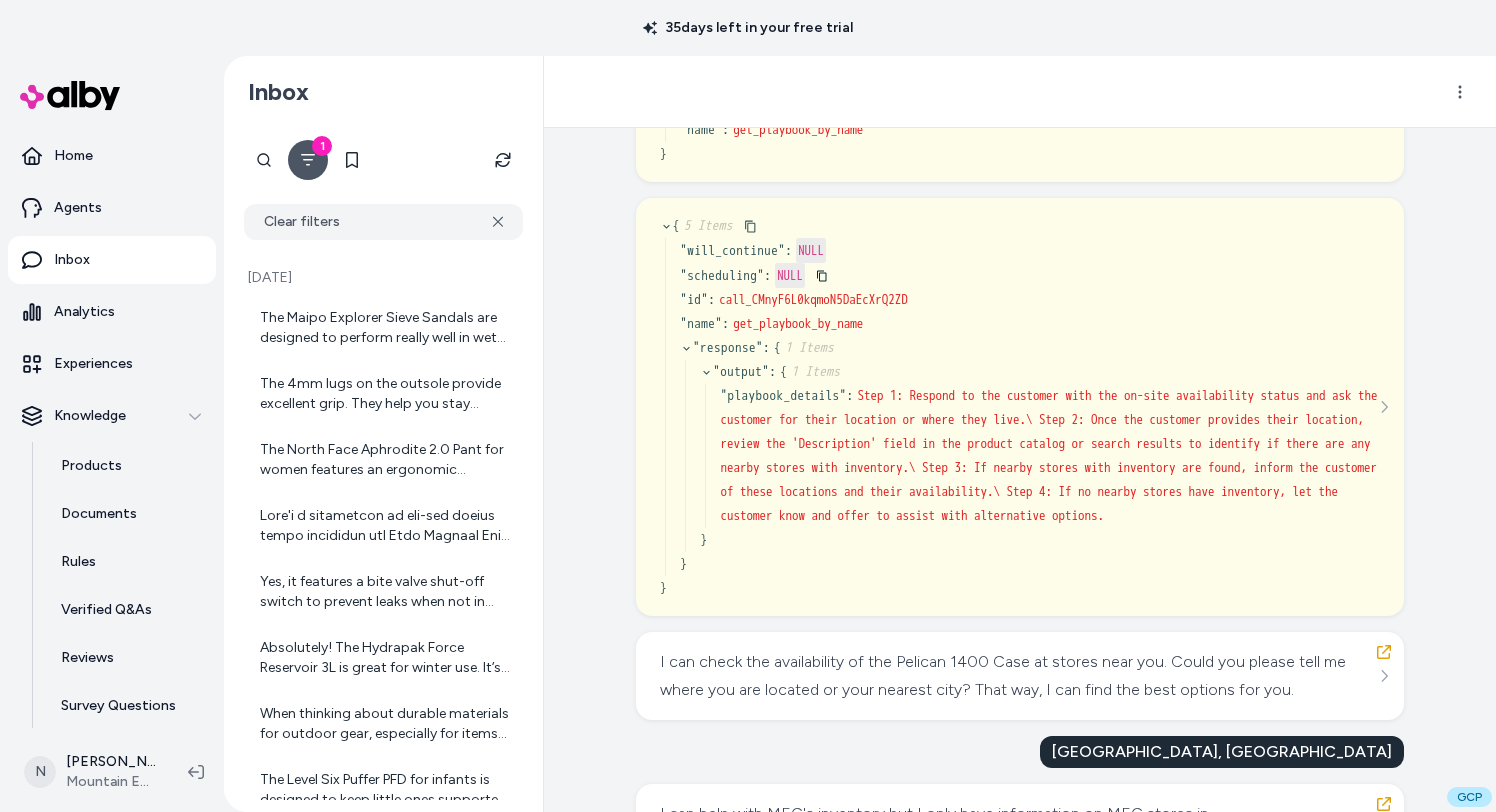 scroll, scrollTop: 486, scrollLeft: 0, axis: vertical 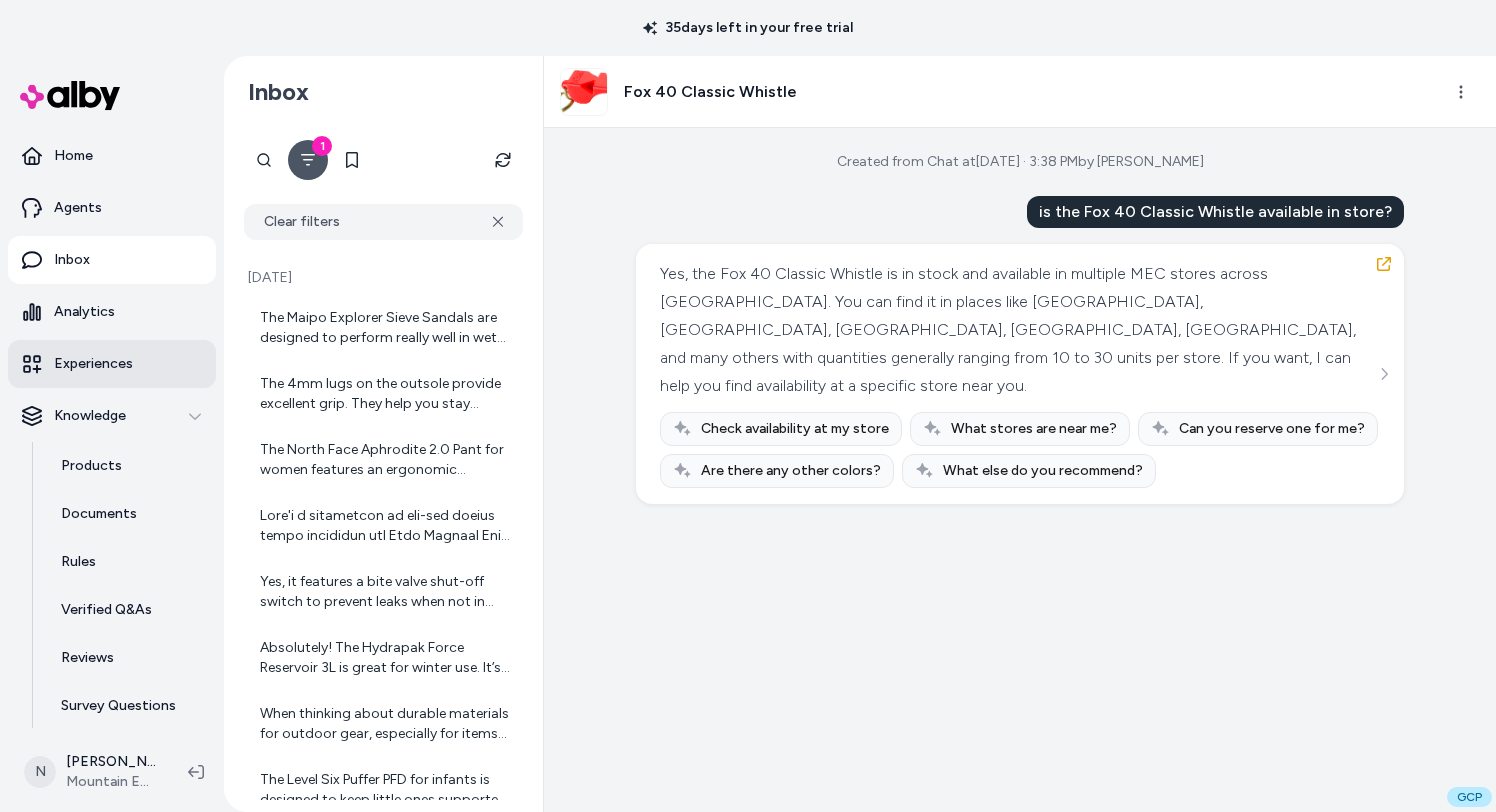 click on "Experiences" at bounding box center (93, 364) 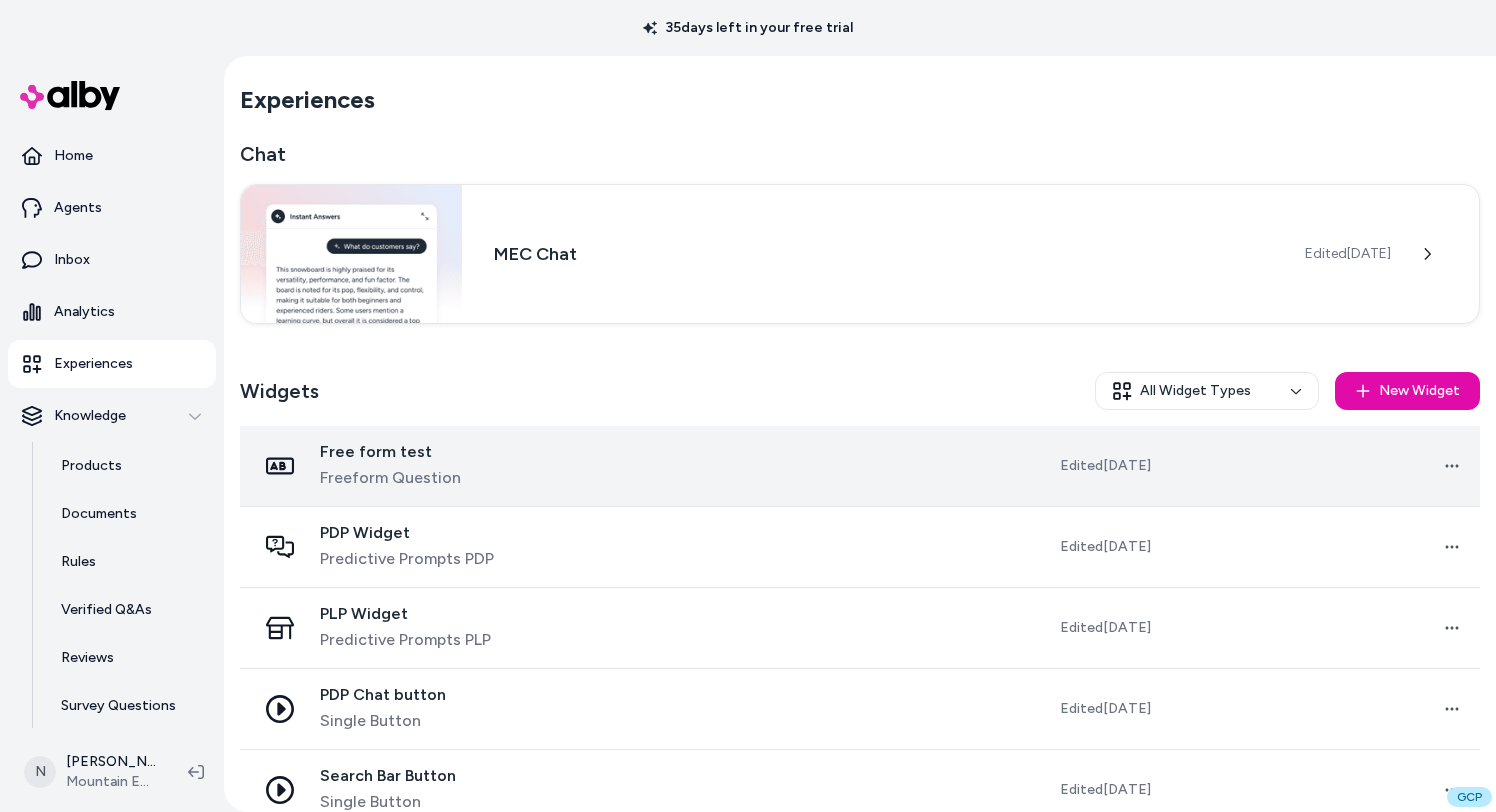 scroll, scrollTop: 34, scrollLeft: 0, axis: vertical 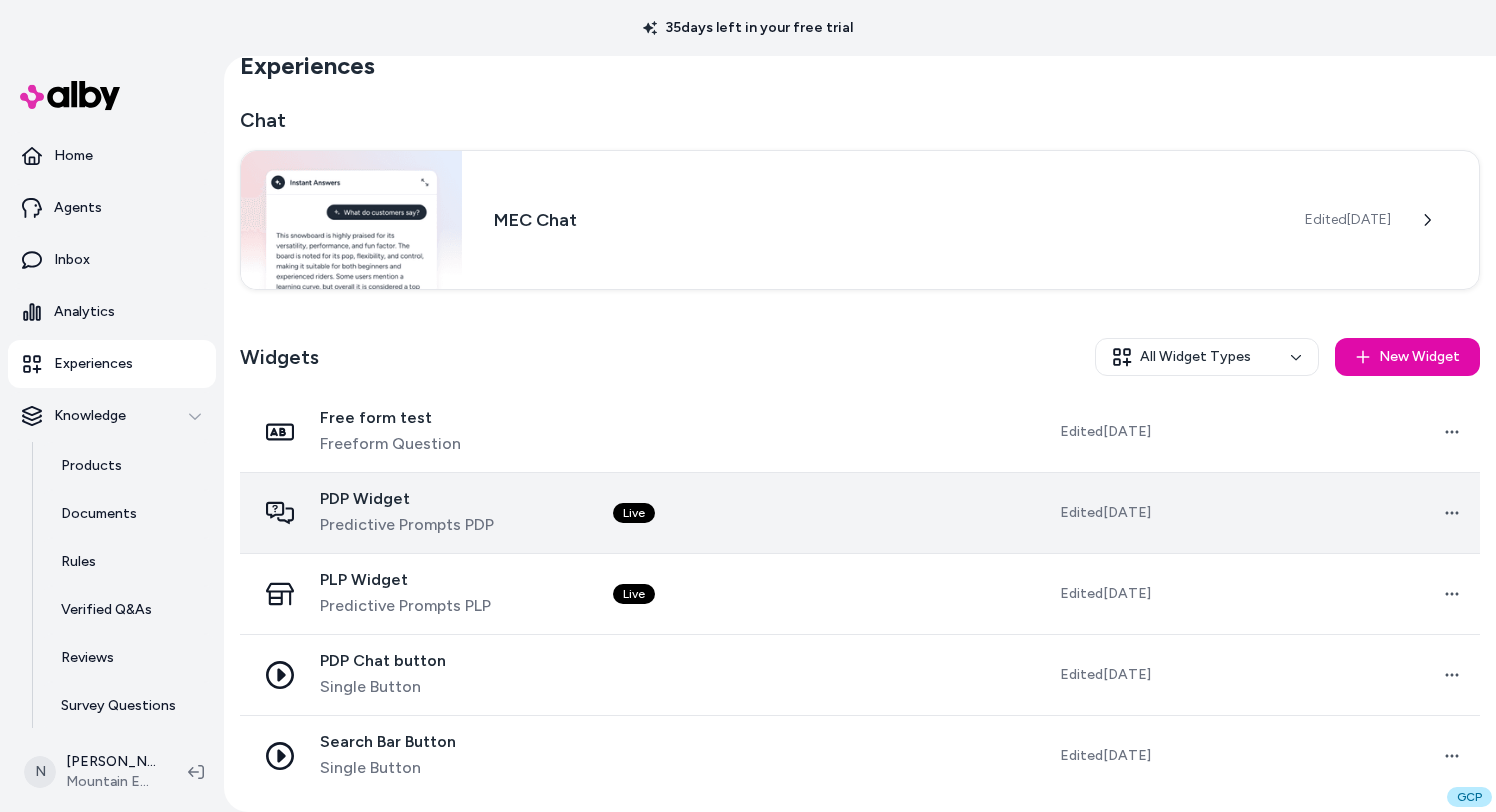 click on "PDP Widget" at bounding box center [407, 499] 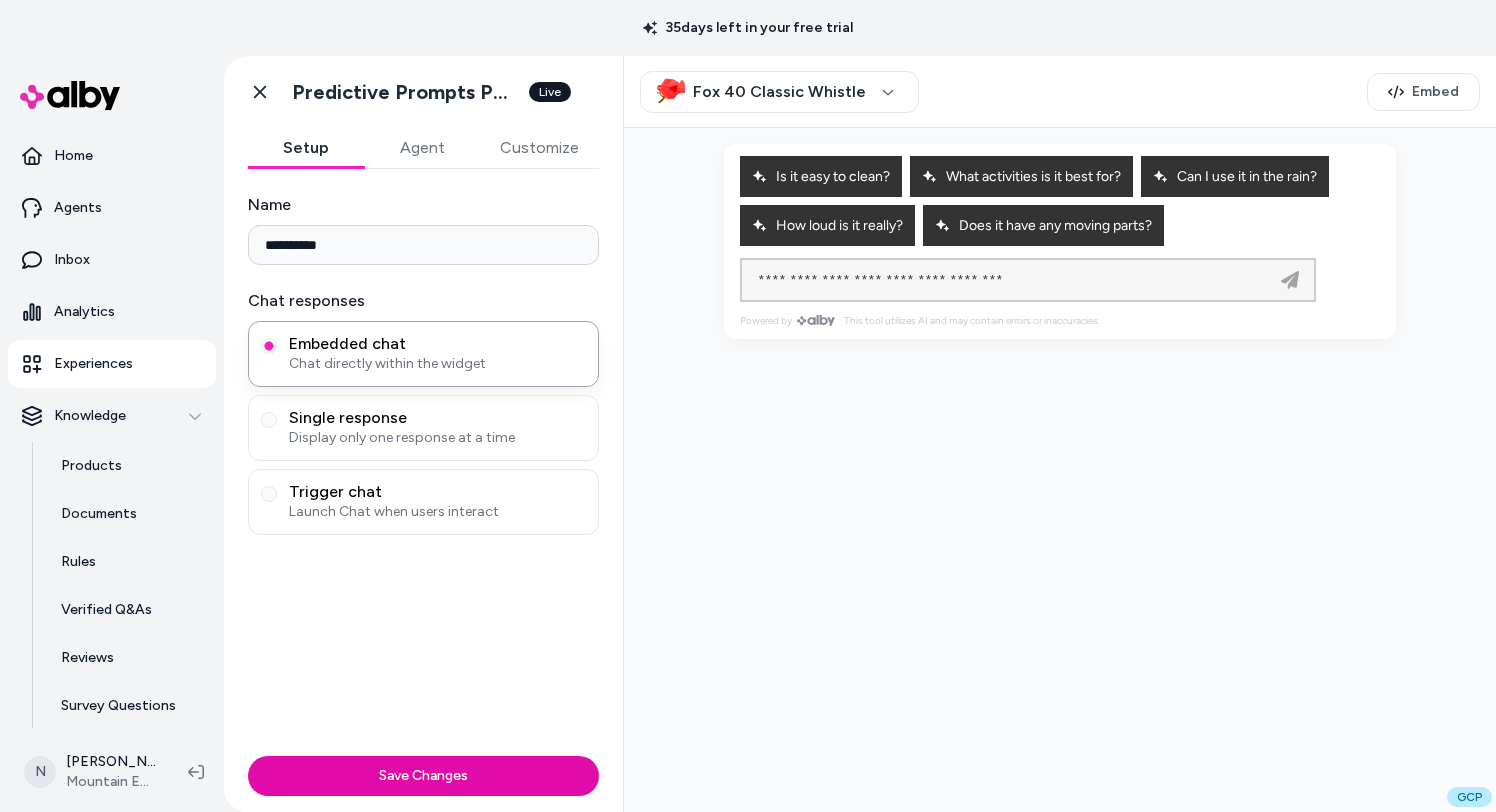 click on "Agent" at bounding box center [422, 148] 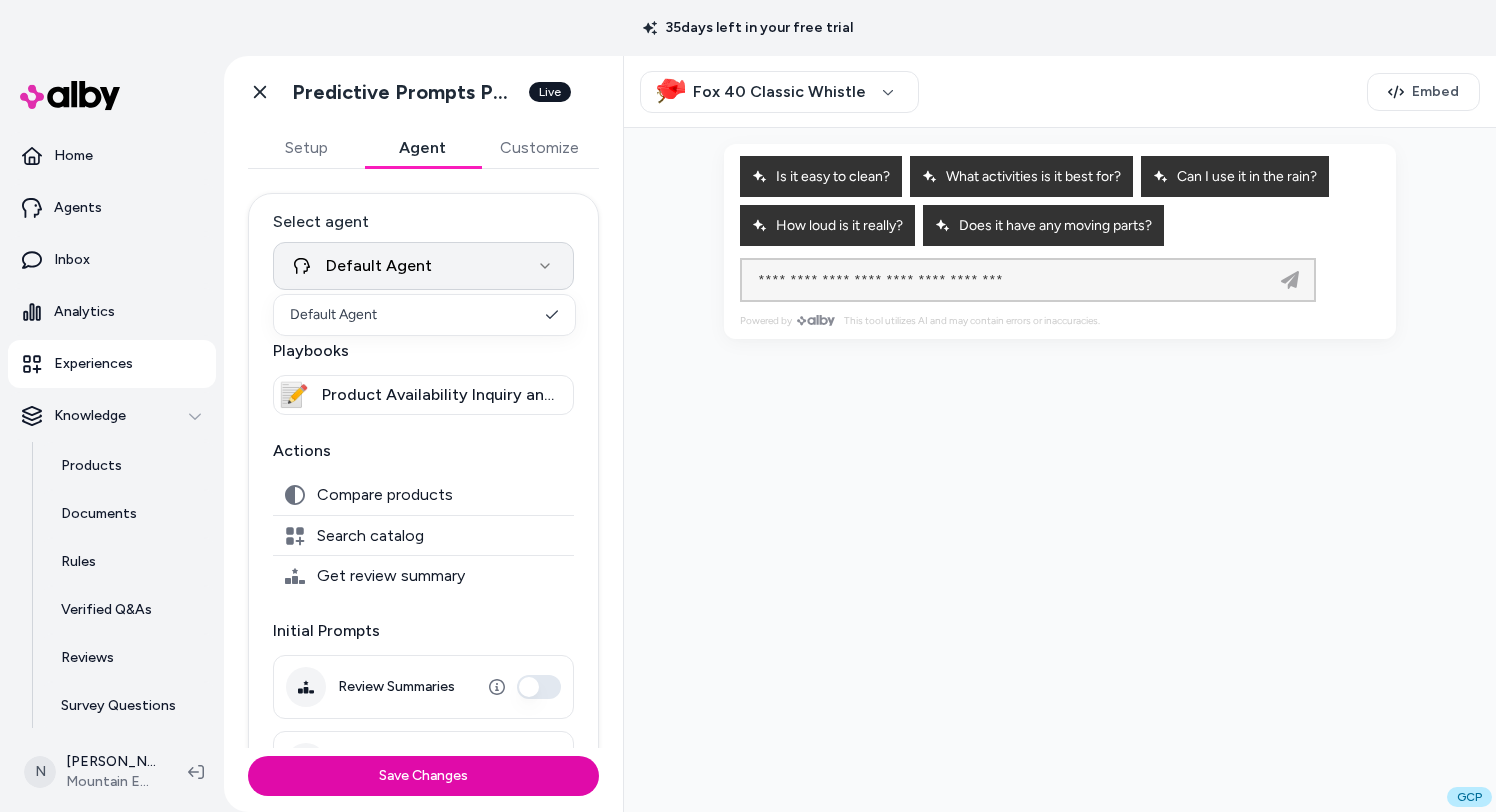 click on "**********" at bounding box center (748, 406) 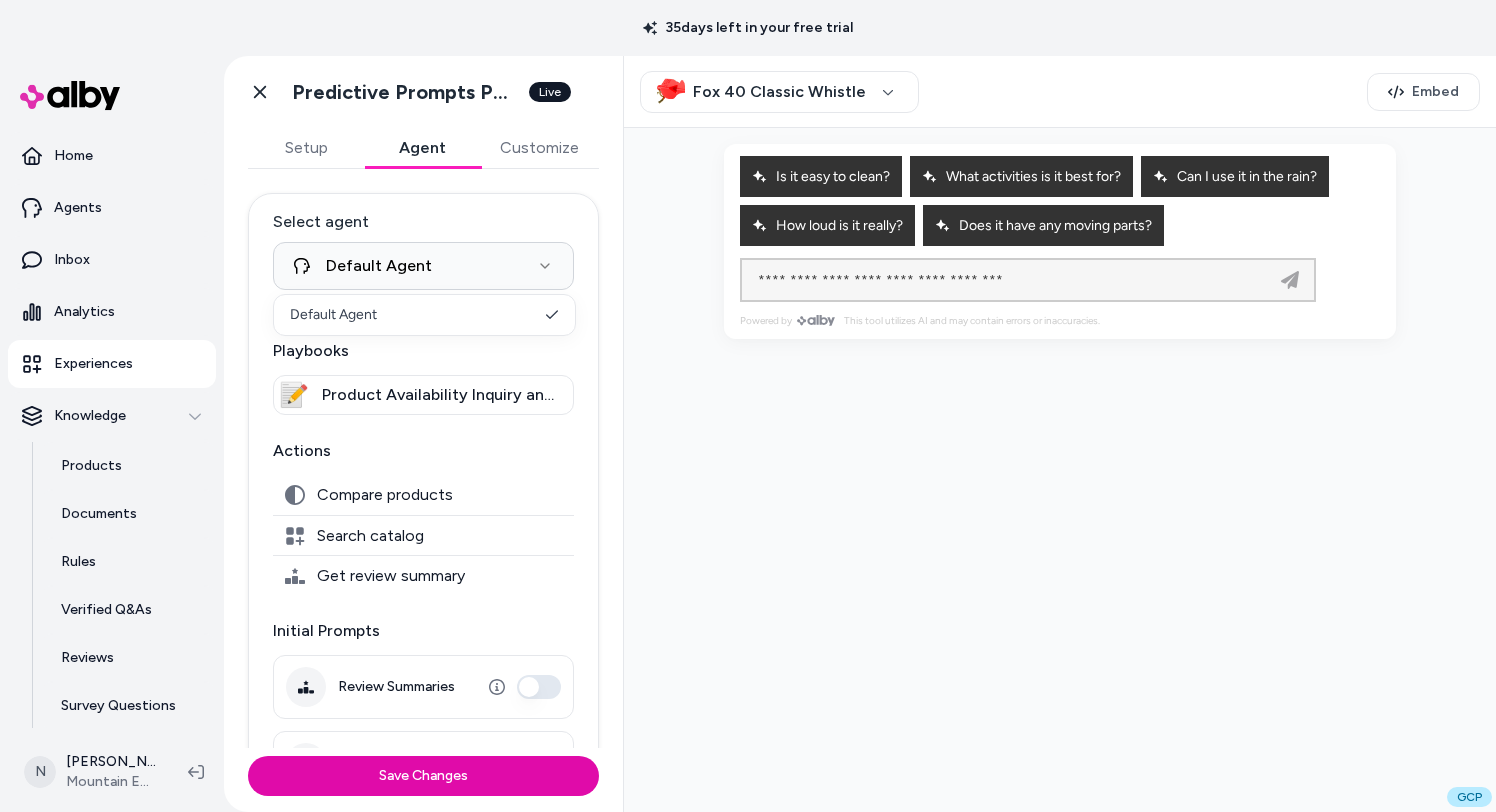 click on "**********" at bounding box center [748, 406] 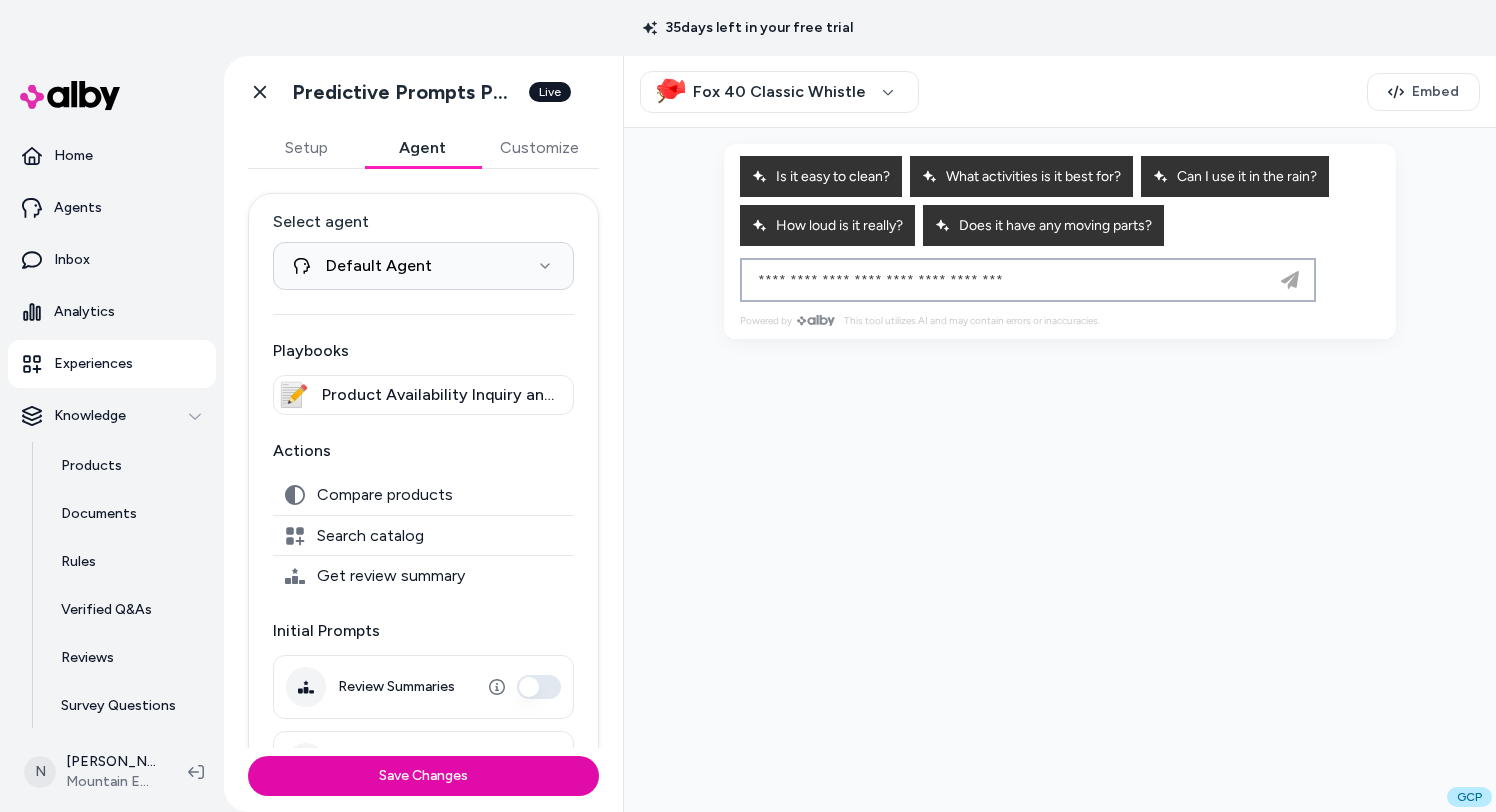 click at bounding box center [1008, 280] 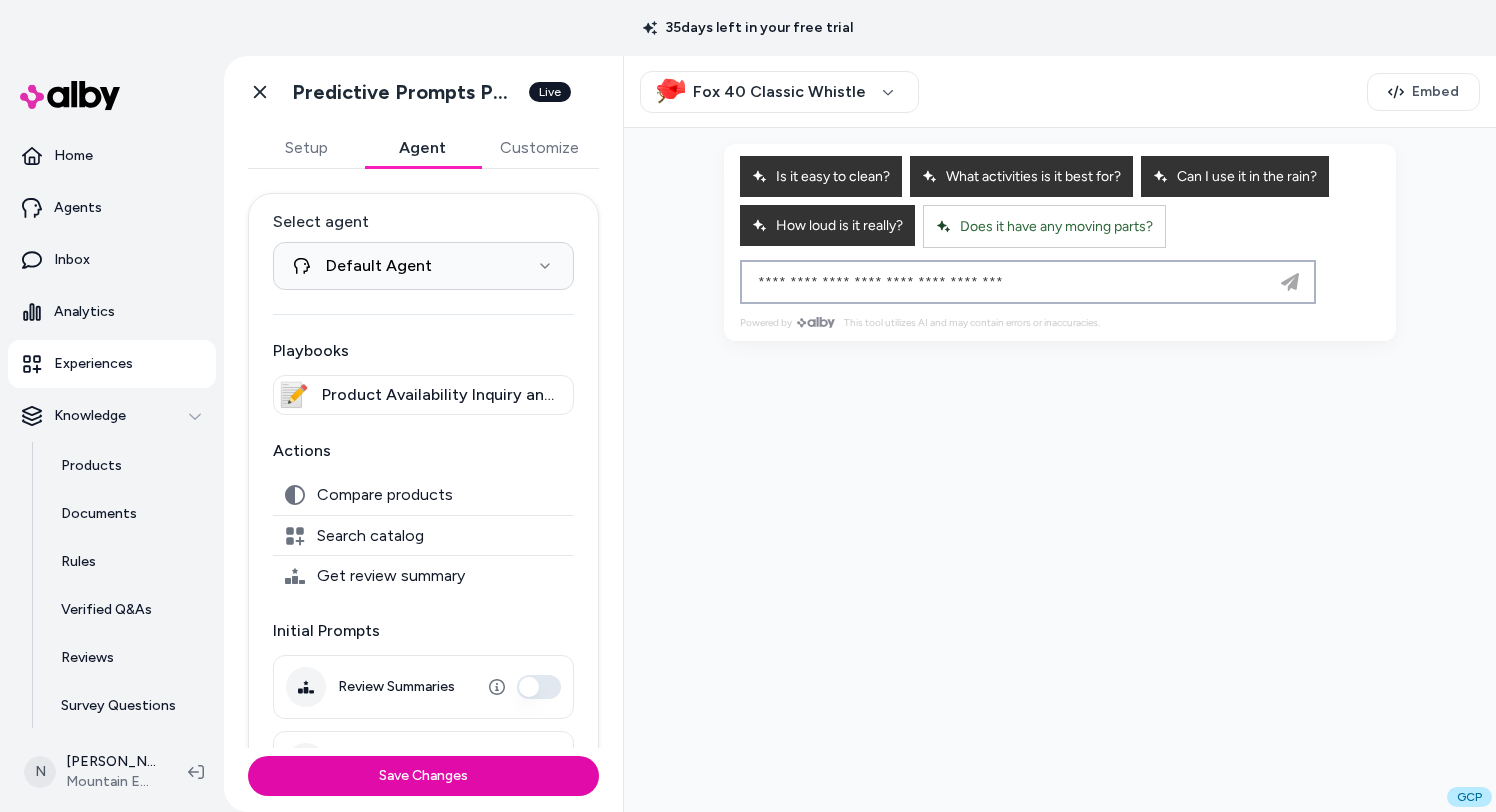 paste on "**********" 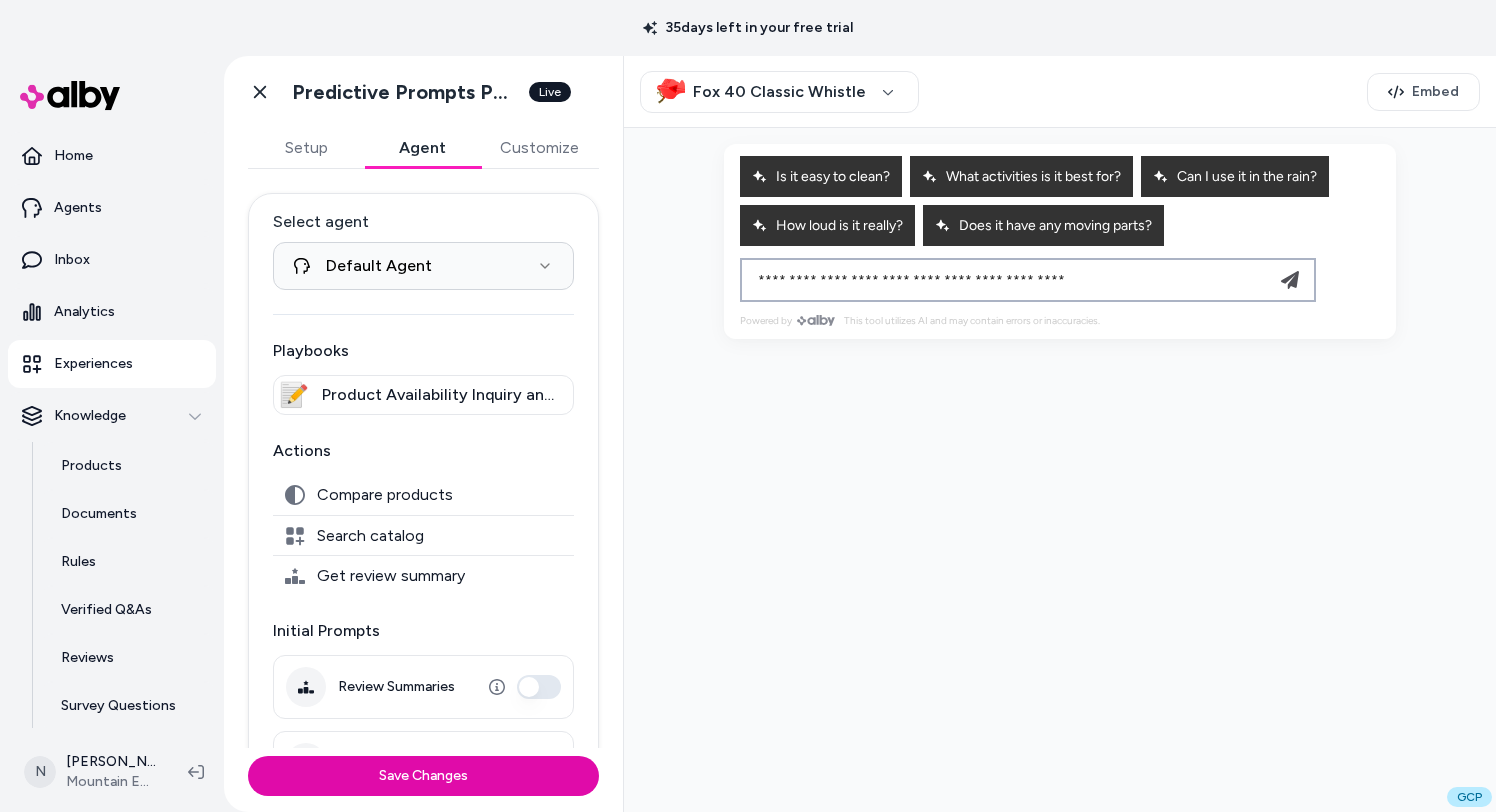 type on "**********" 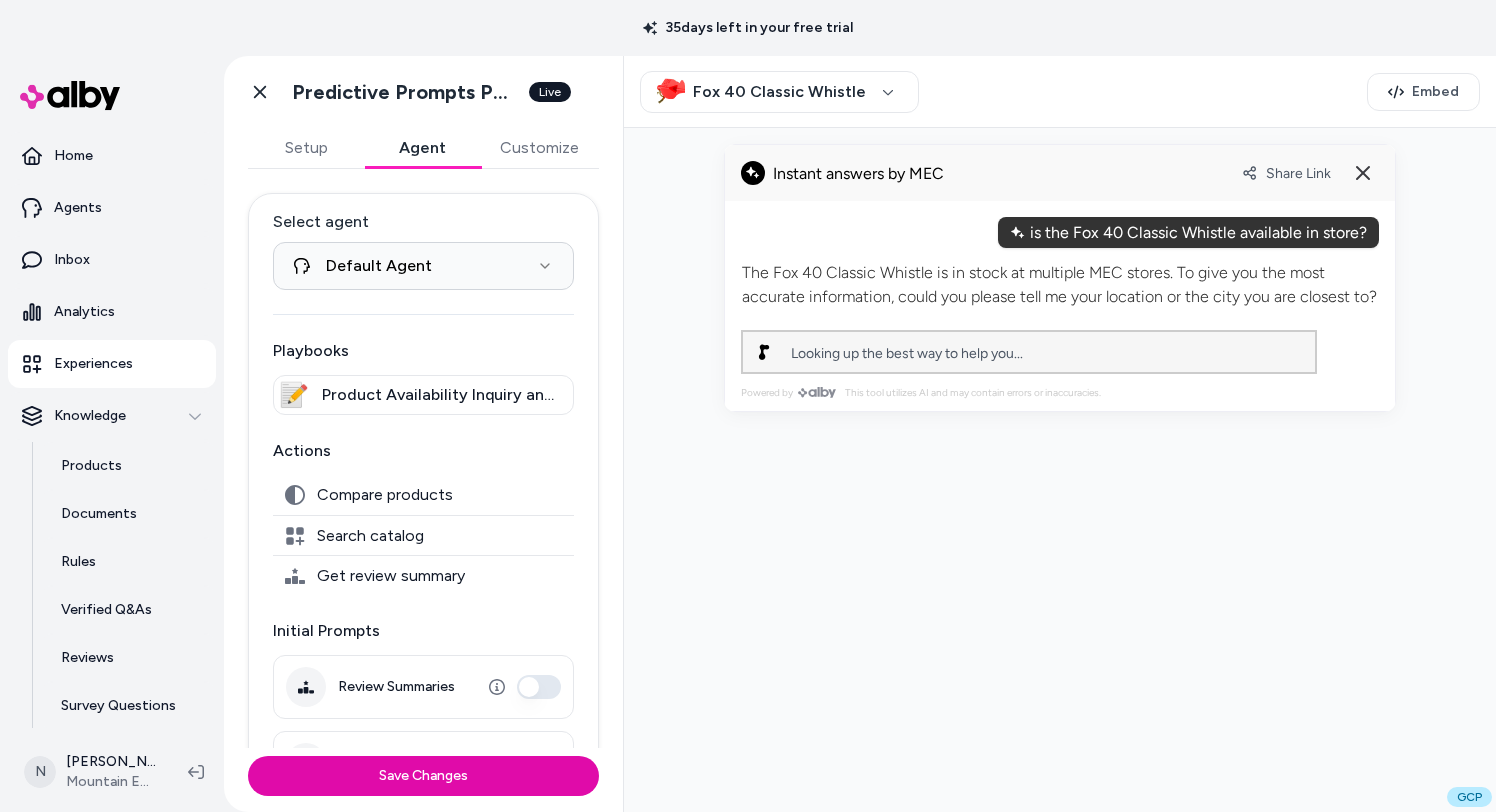 type 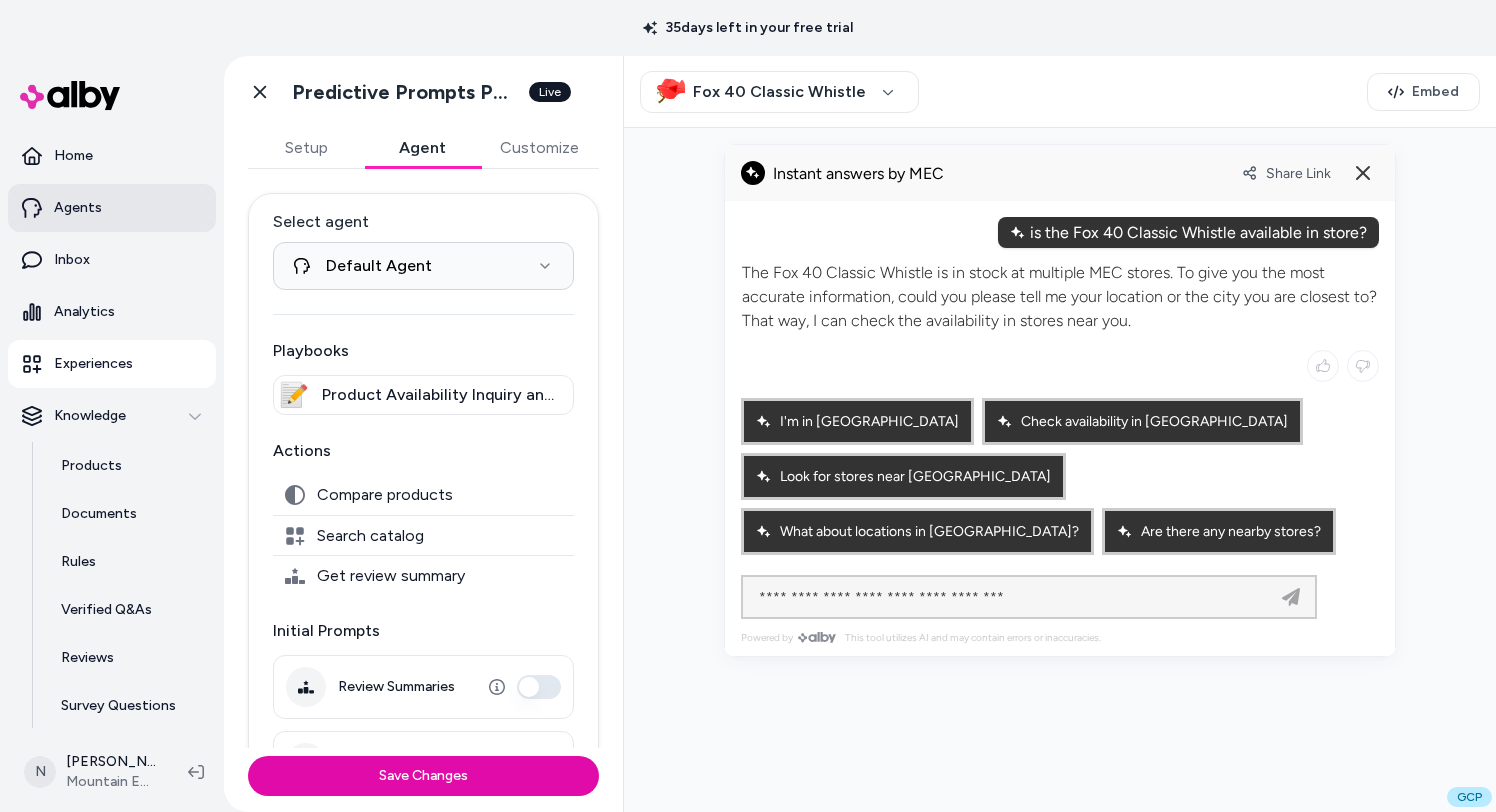 click on "Agents" at bounding box center [112, 208] 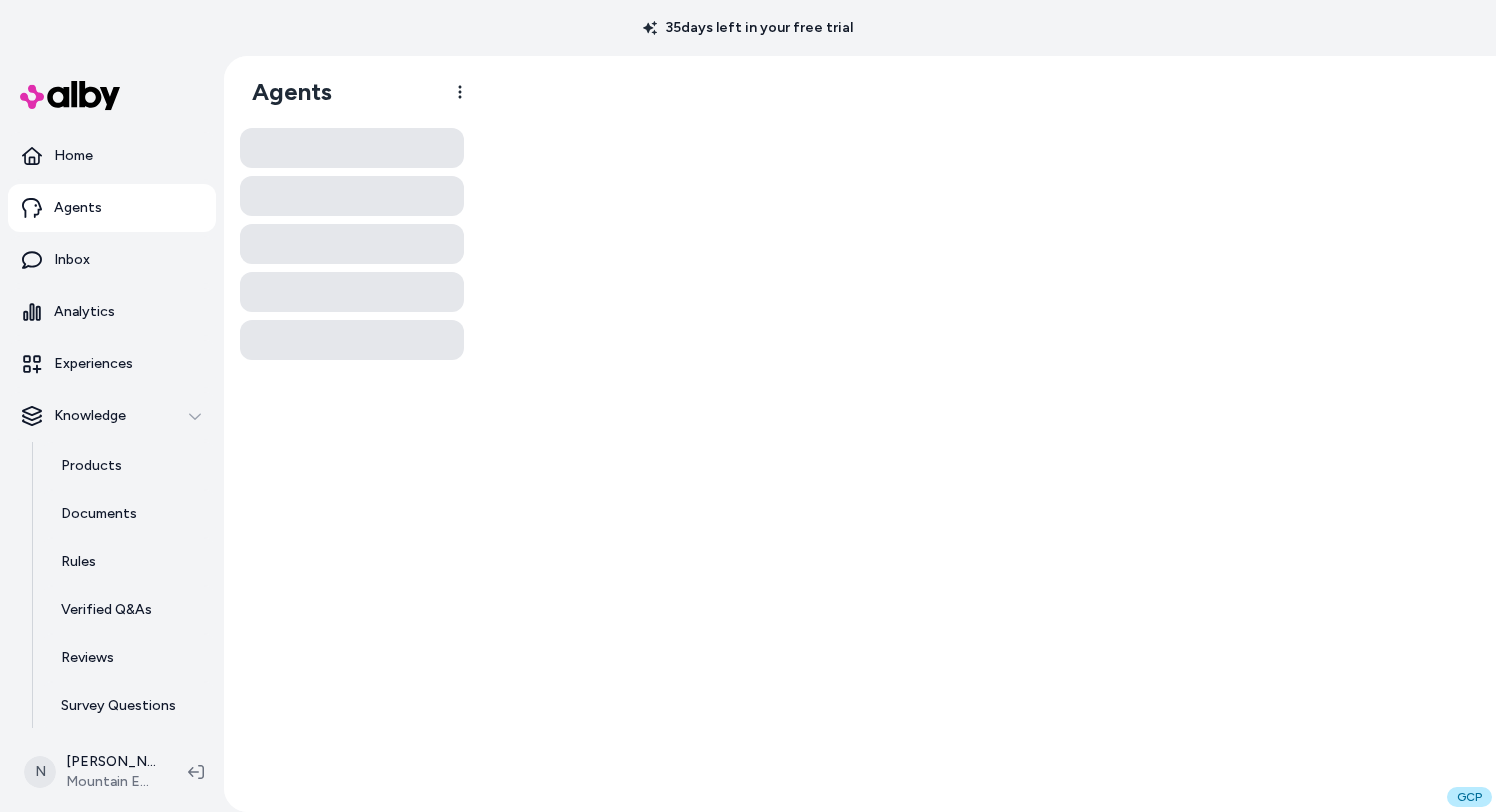 click on "Agents" at bounding box center (112, 208) 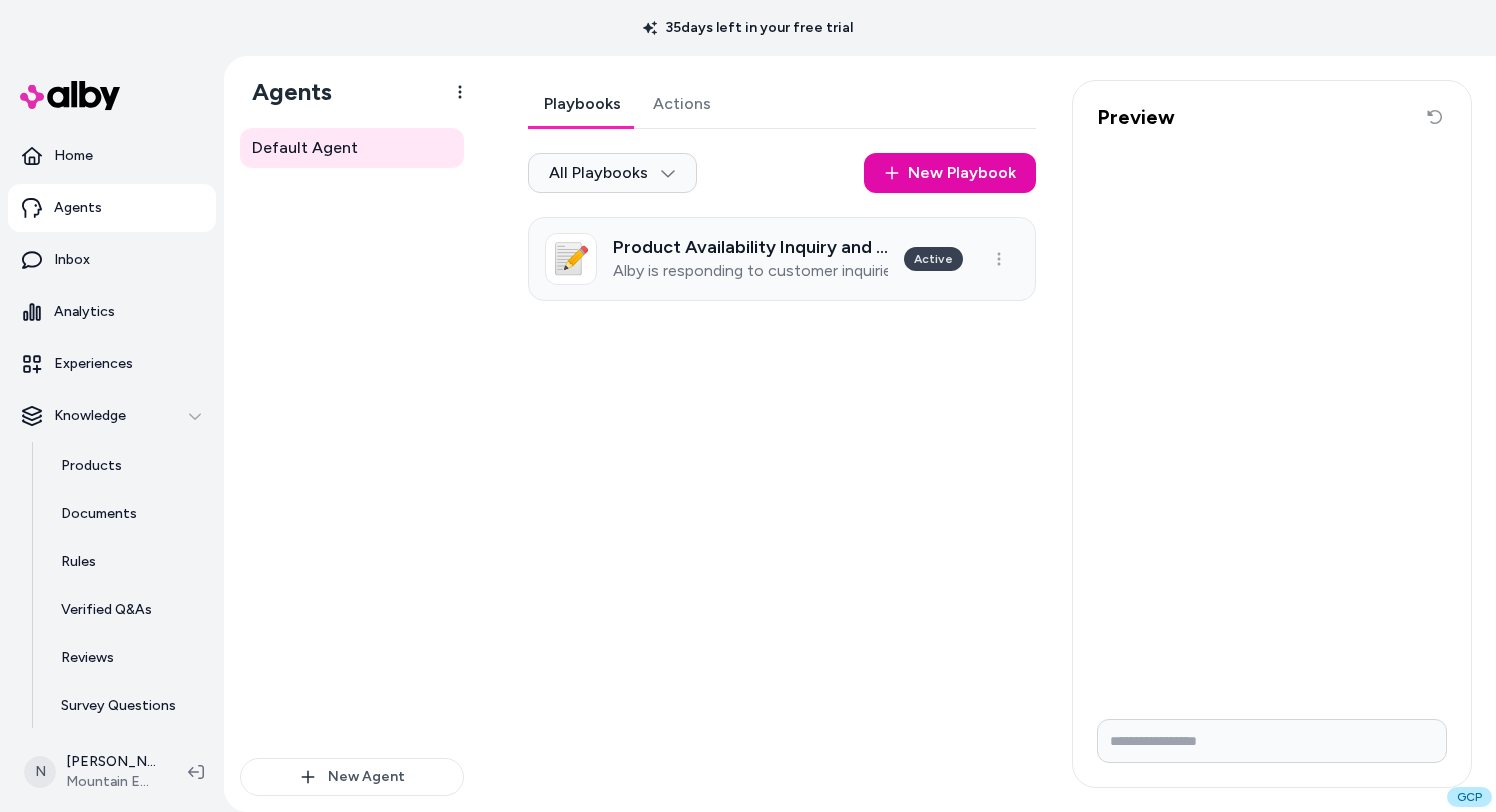 click on "Product Availability Inquiry and Local Inventory Check" at bounding box center [750, 247] 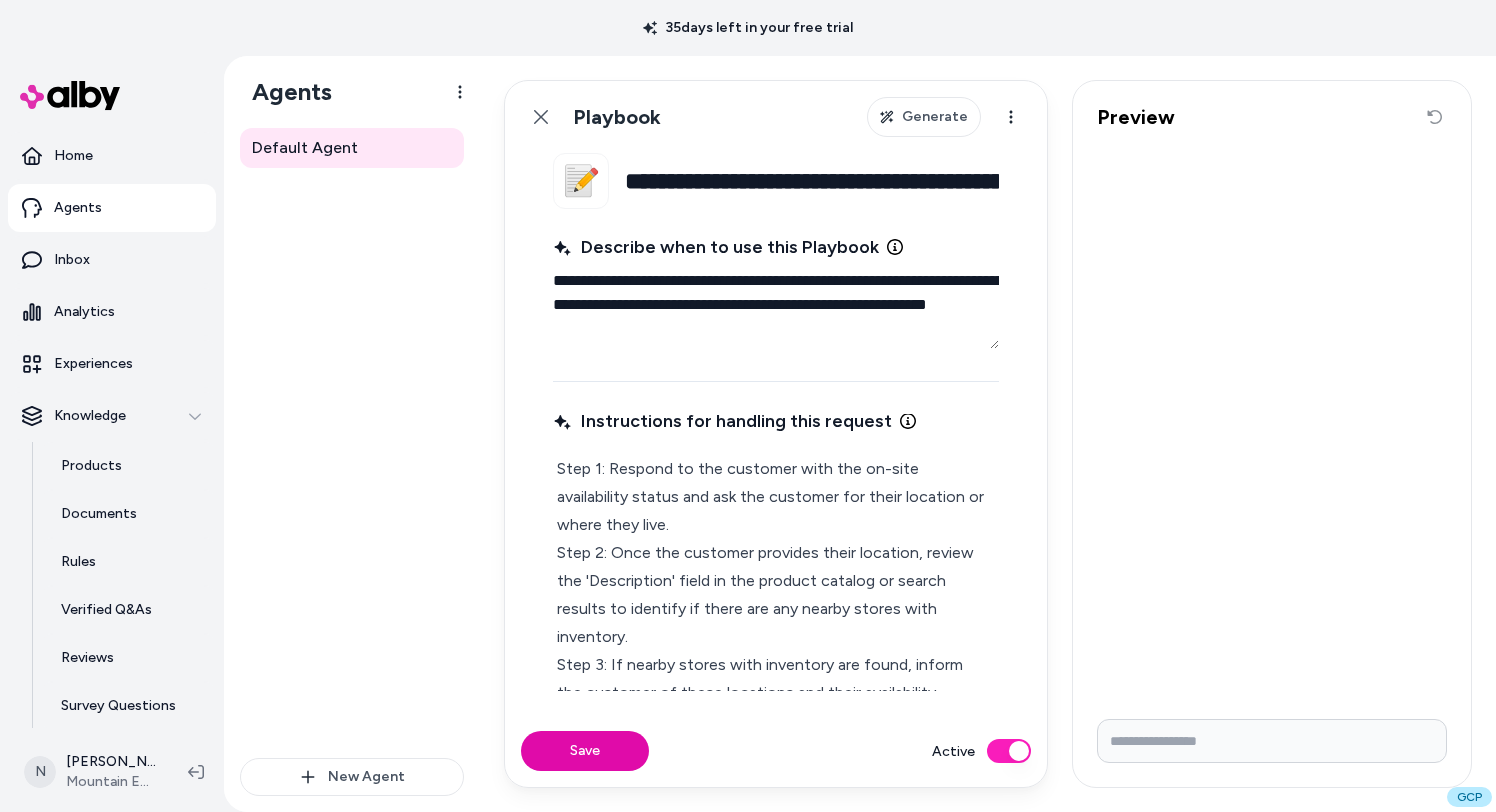 scroll, scrollTop: 0, scrollLeft: 0, axis: both 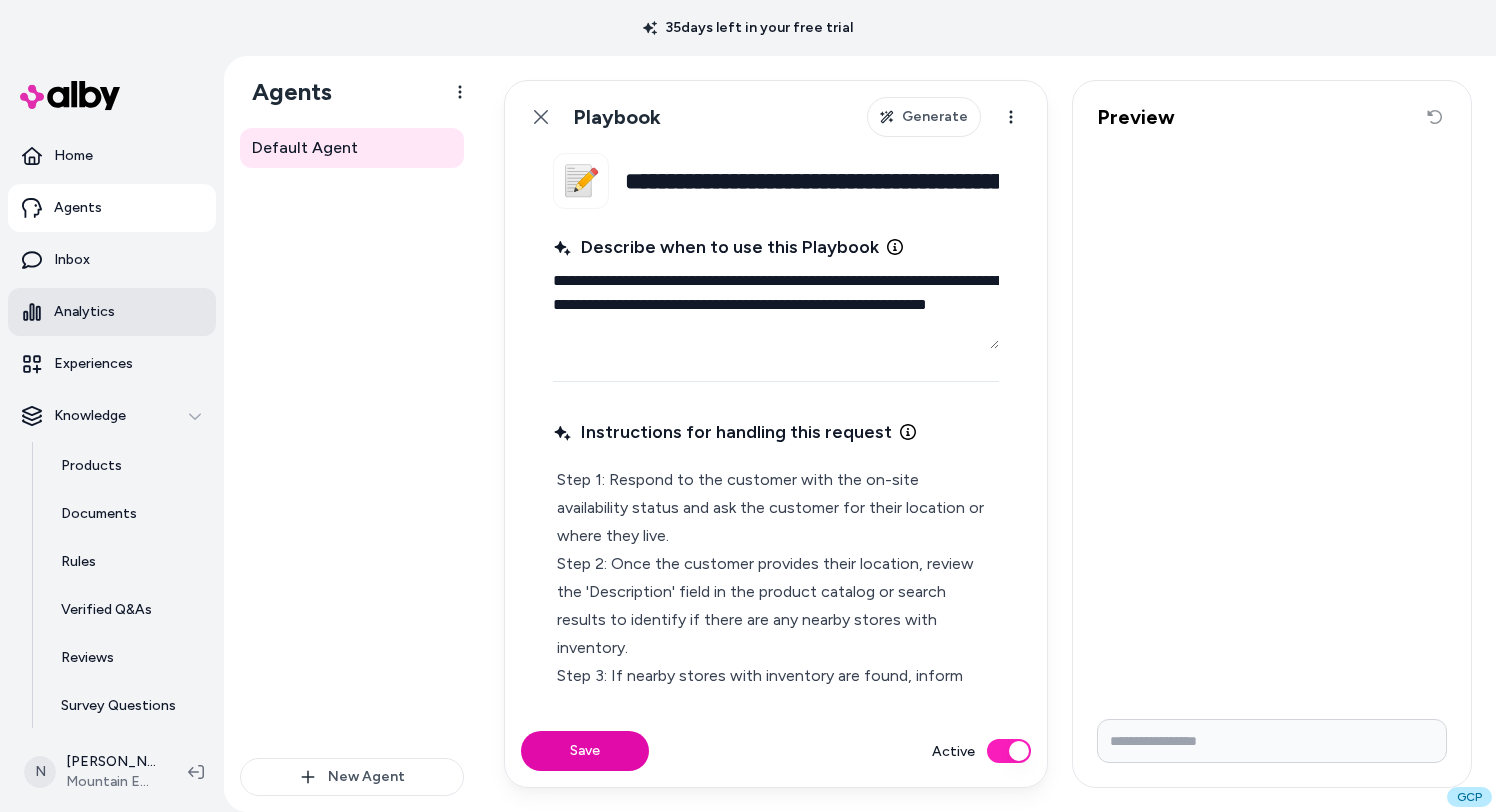 click on "Analytics" at bounding box center (112, 312) 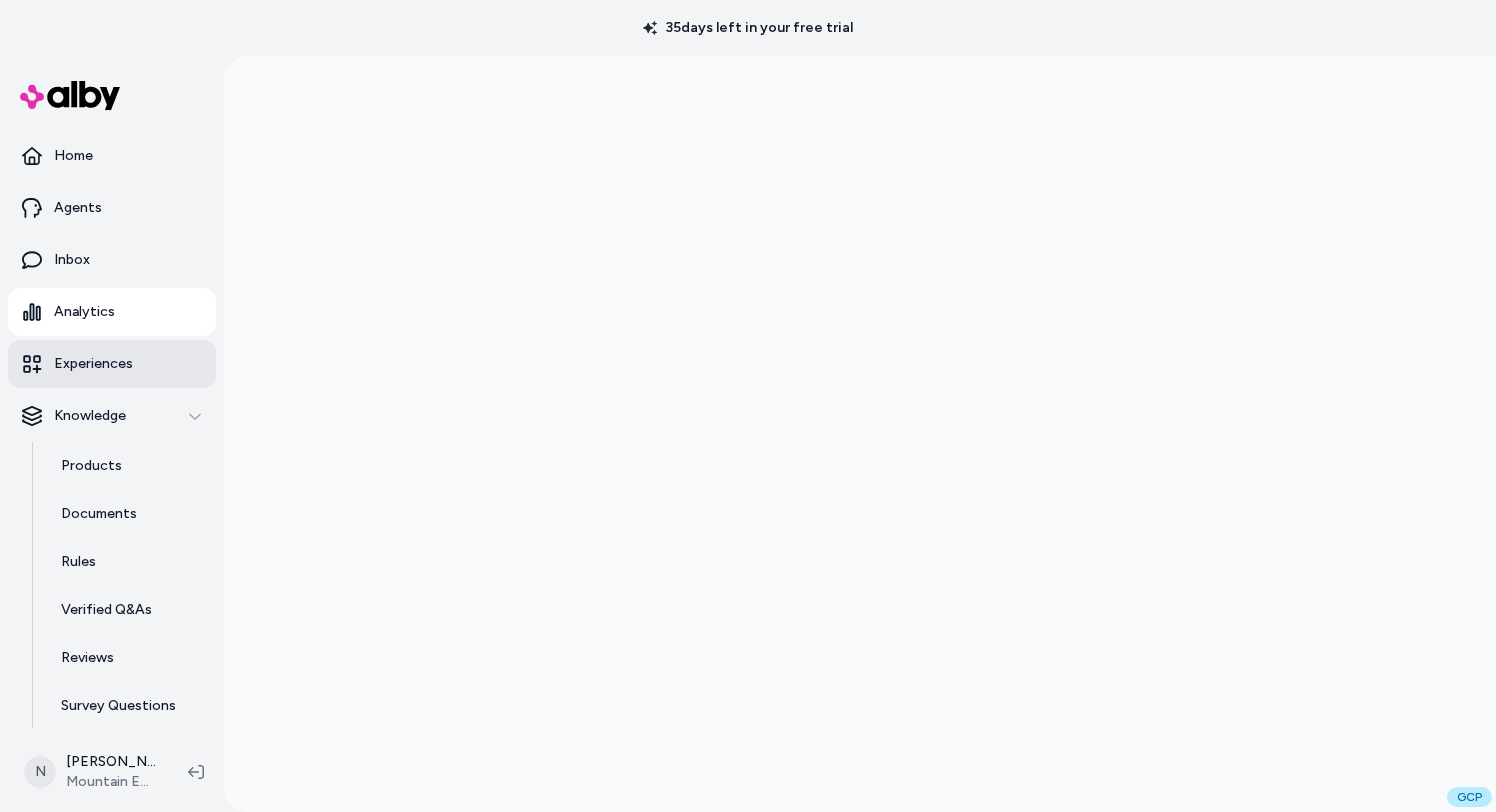 click on "Experiences" at bounding box center [112, 364] 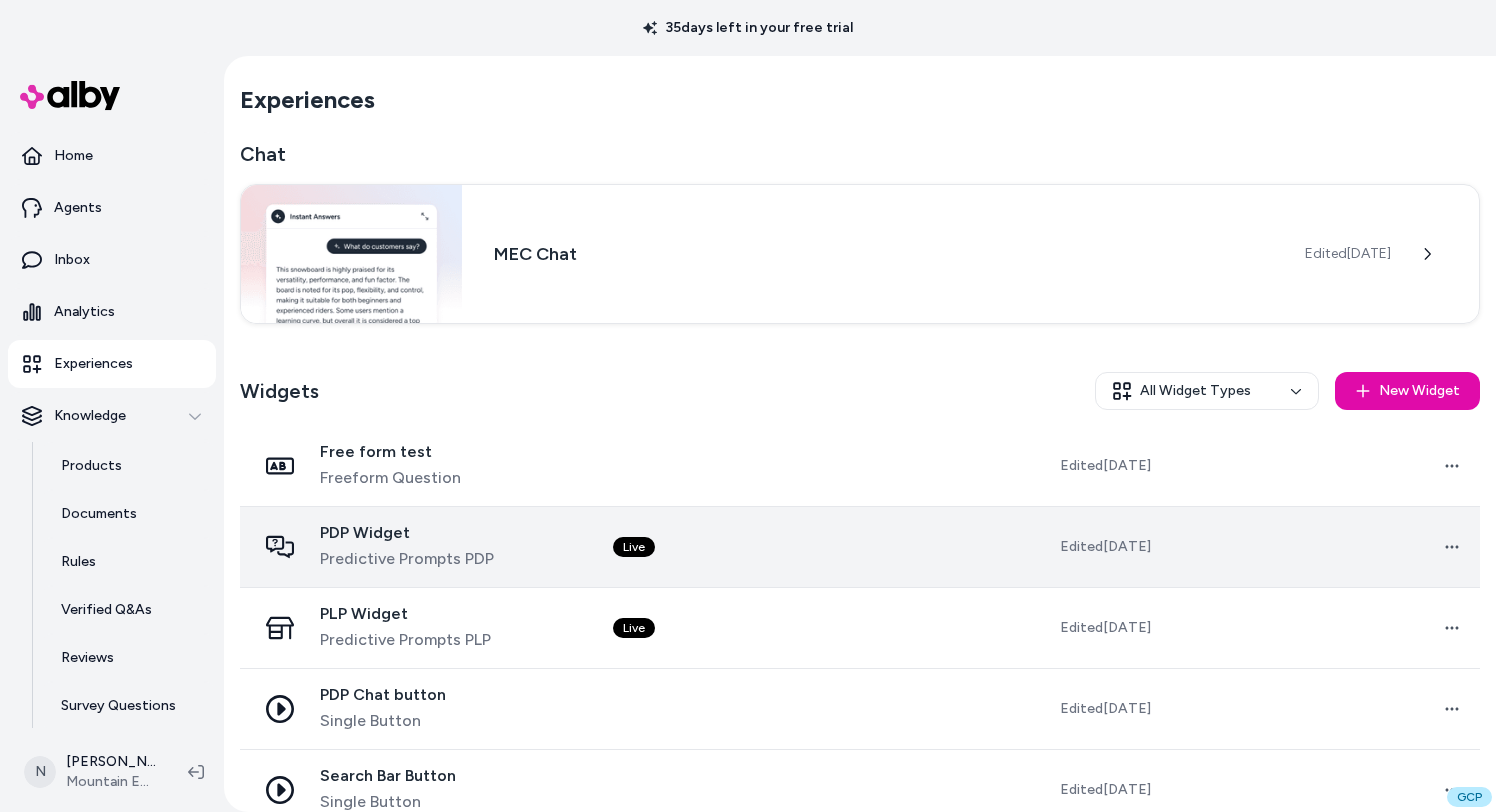 click on "Predictive Prompts PDP" at bounding box center [407, 559] 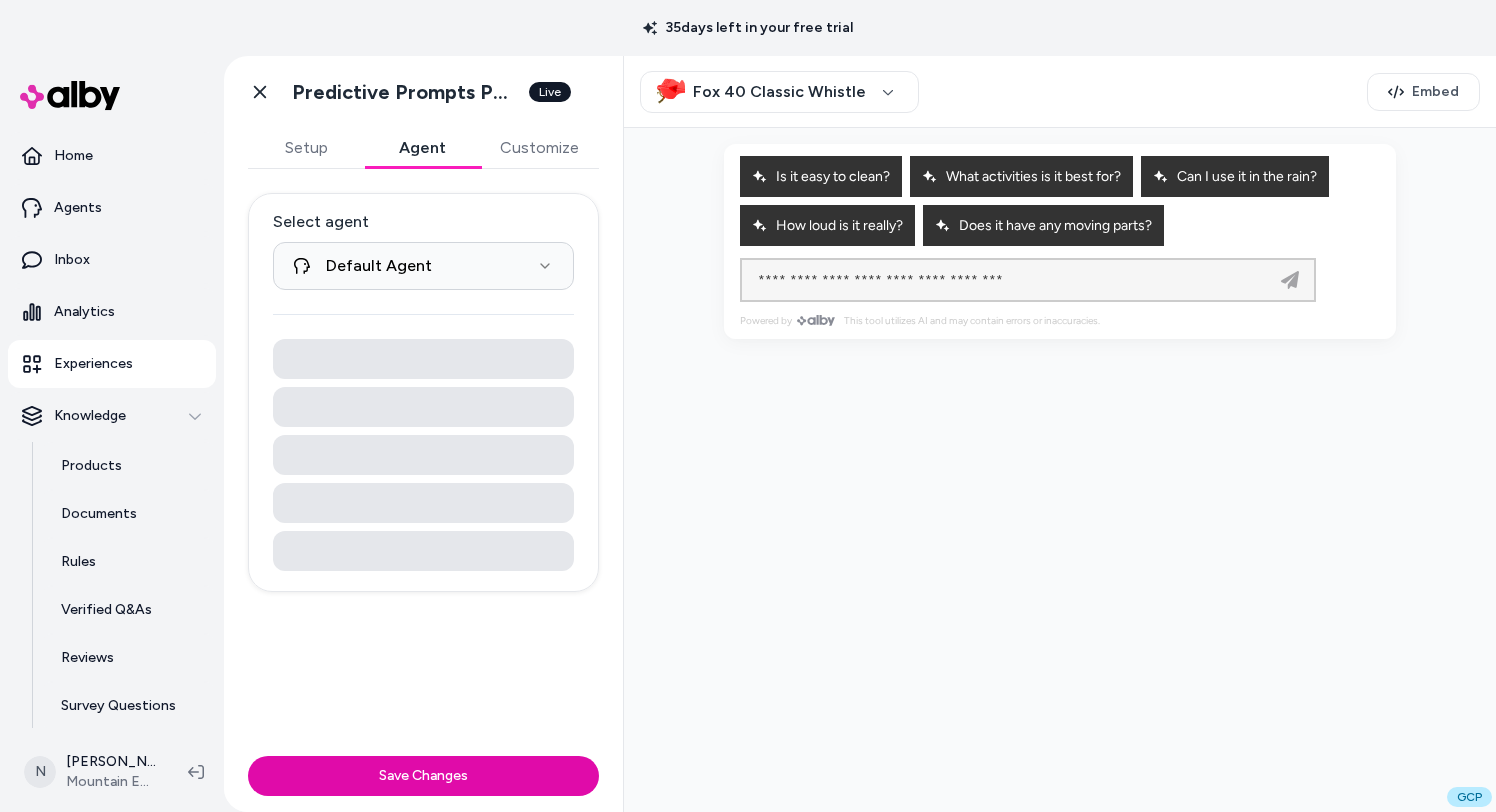 click on "Agent" at bounding box center (422, 148) 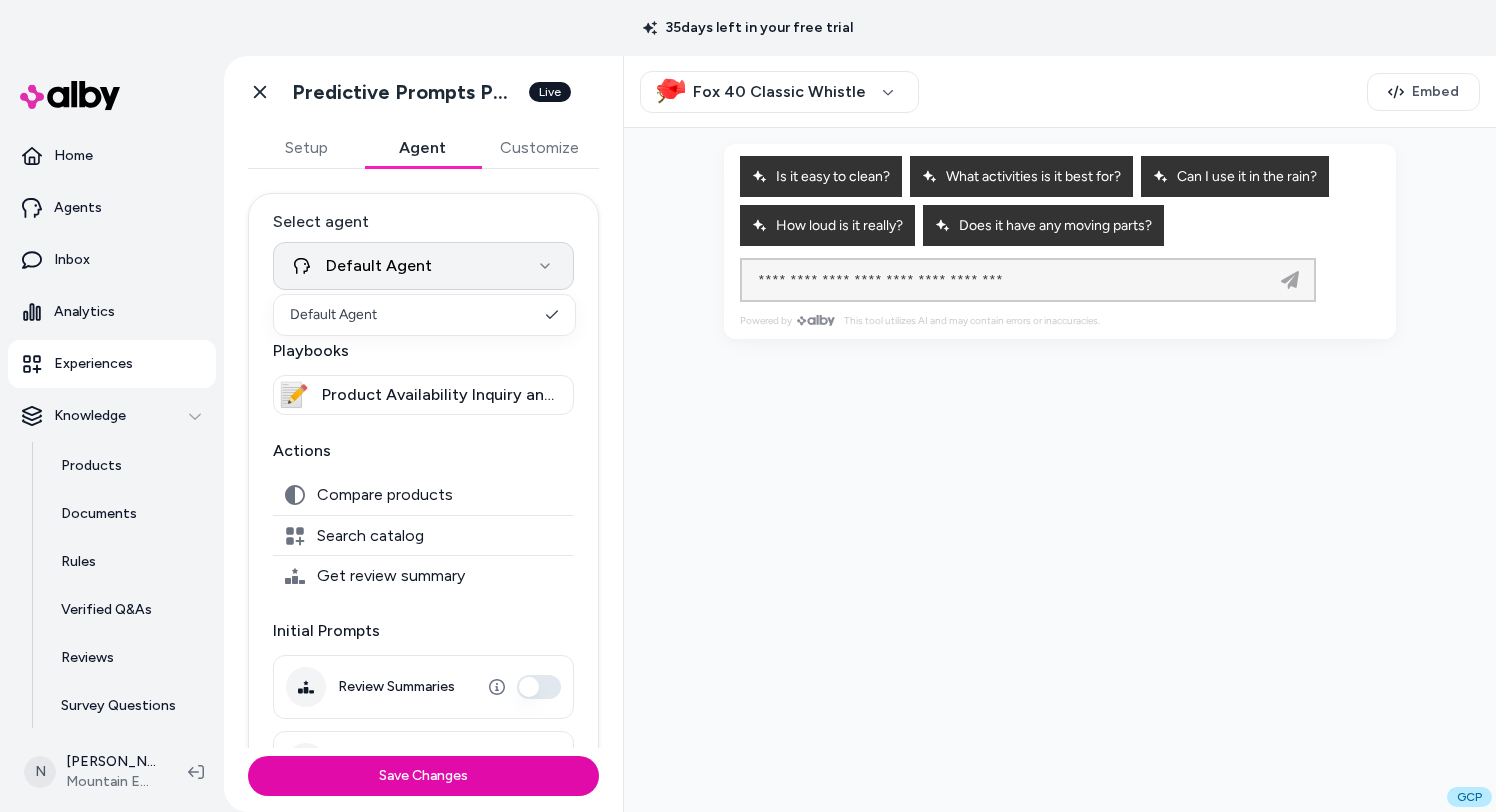 click on "**********" at bounding box center [748, 406] 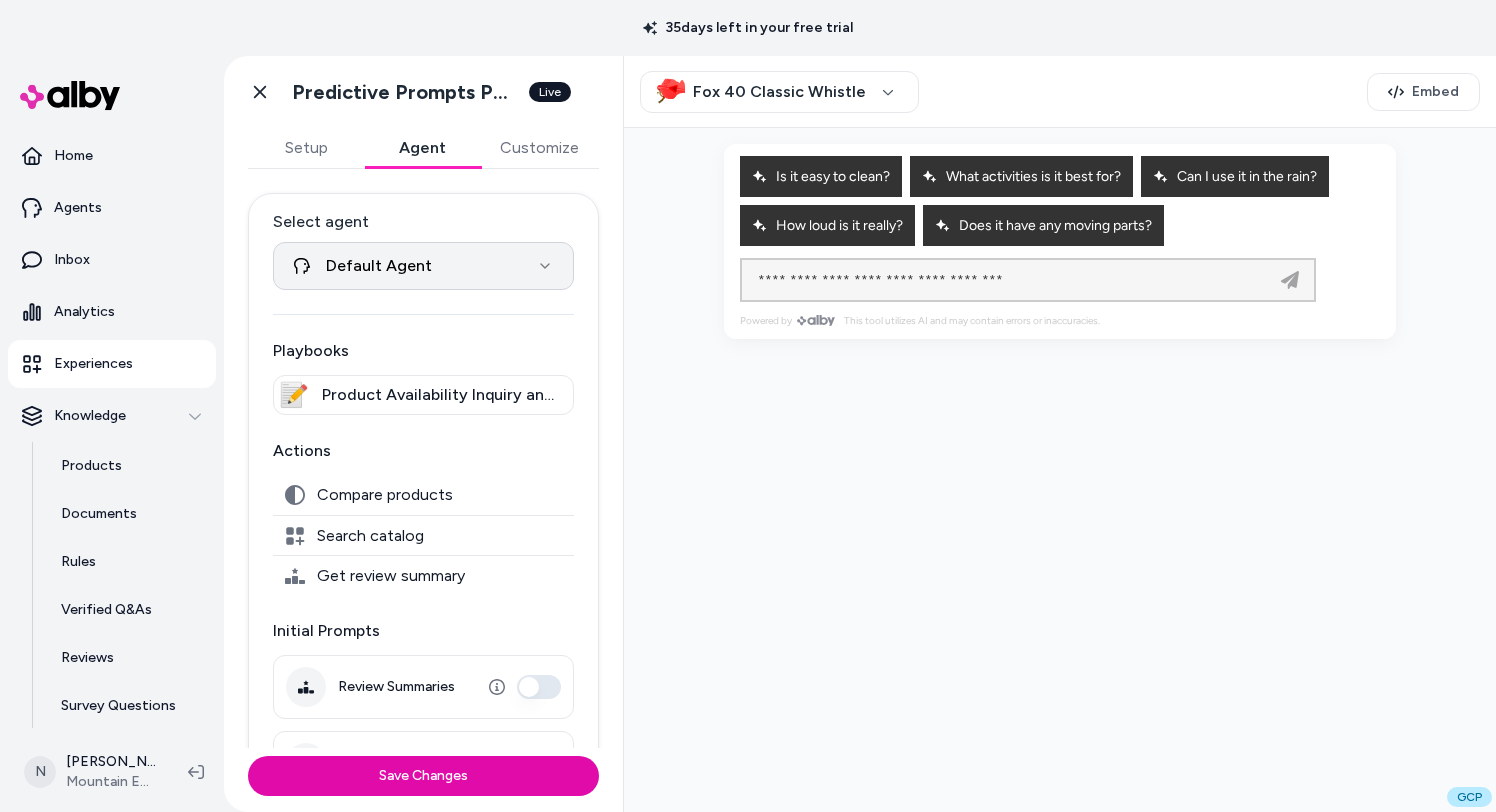 click on "**********" at bounding box center (748, 406) 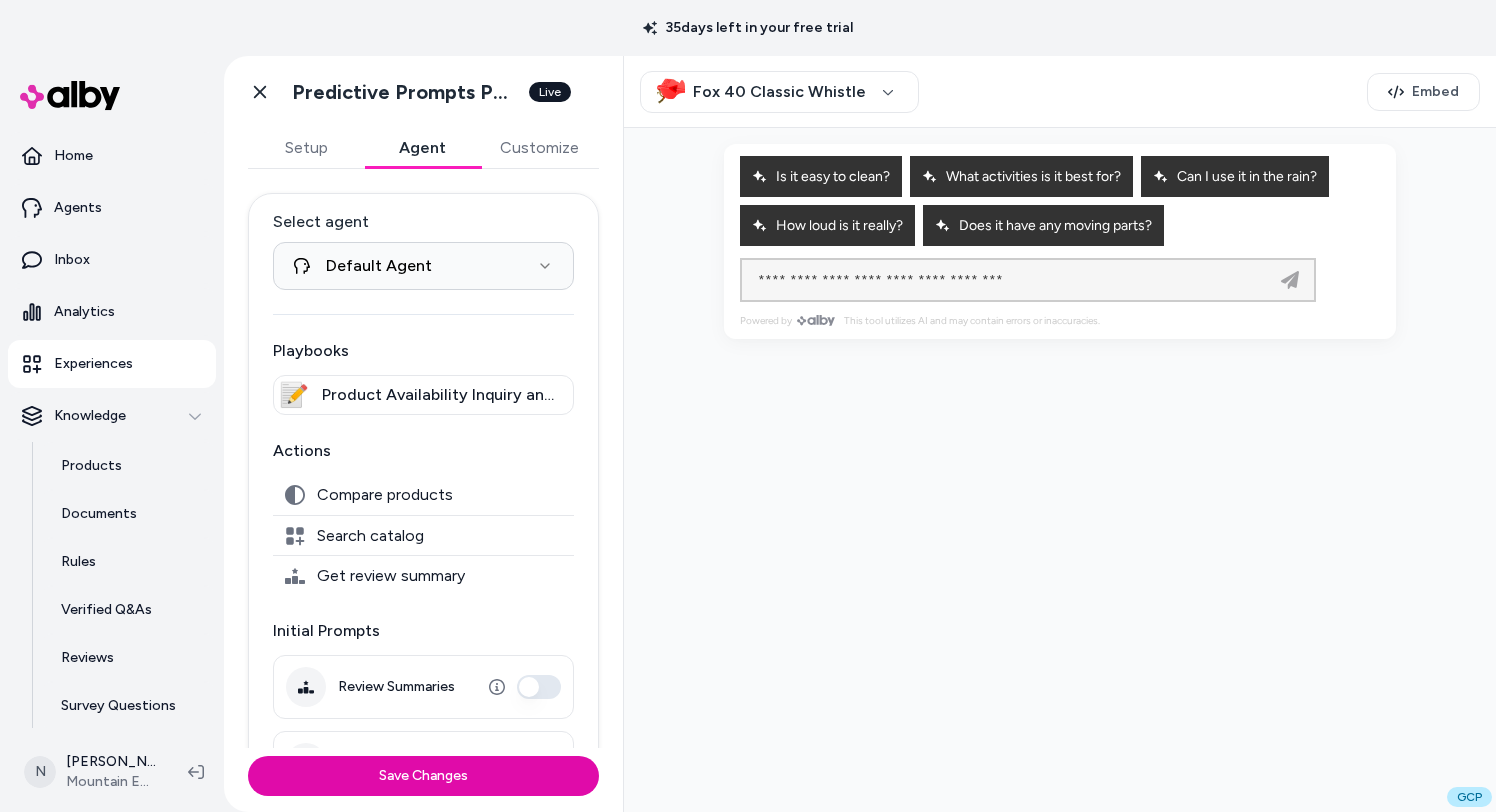 click at bounding box center [1060, 286] 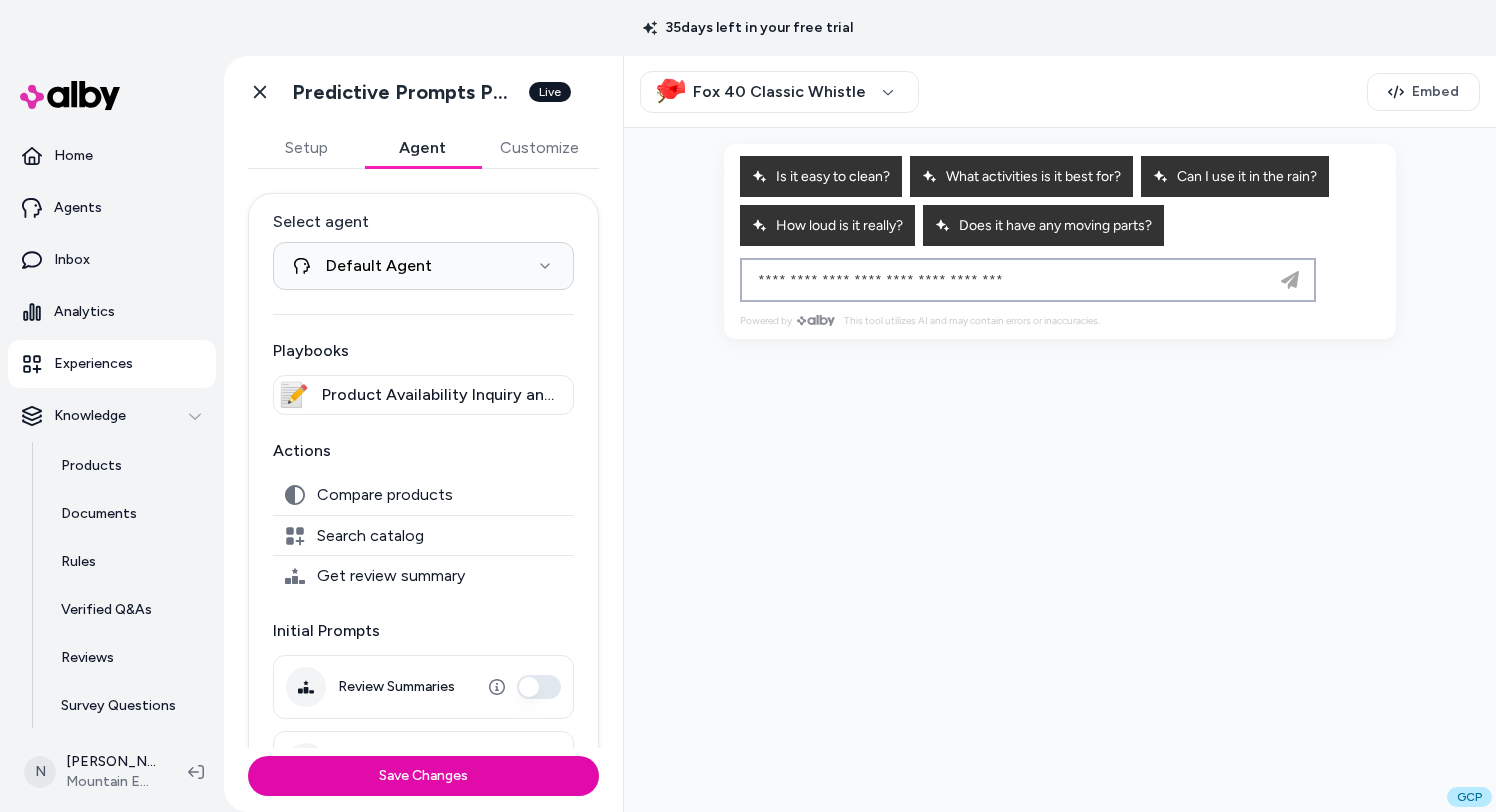 click at bounding box center (1008, 280) 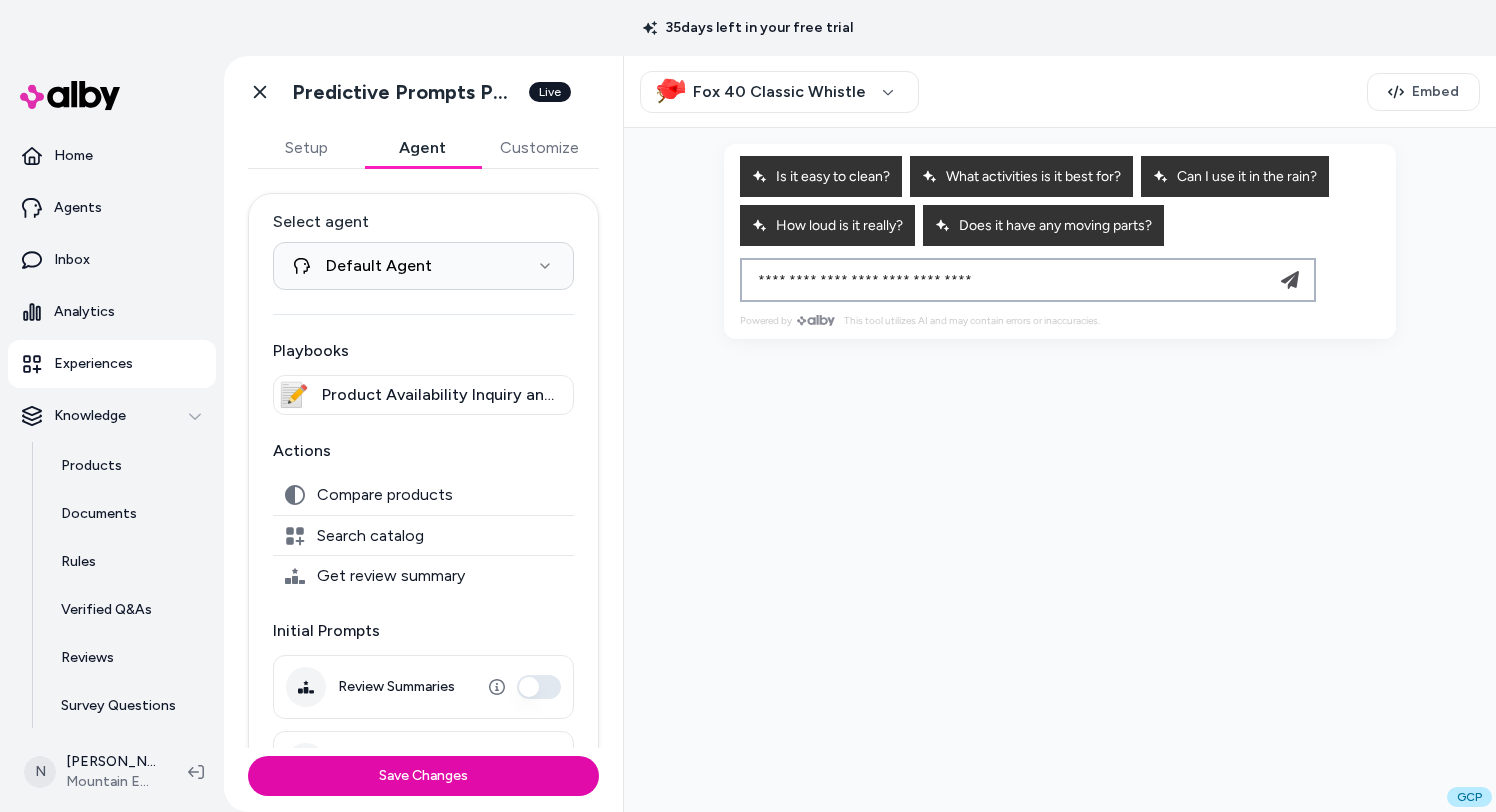 type on "**********" 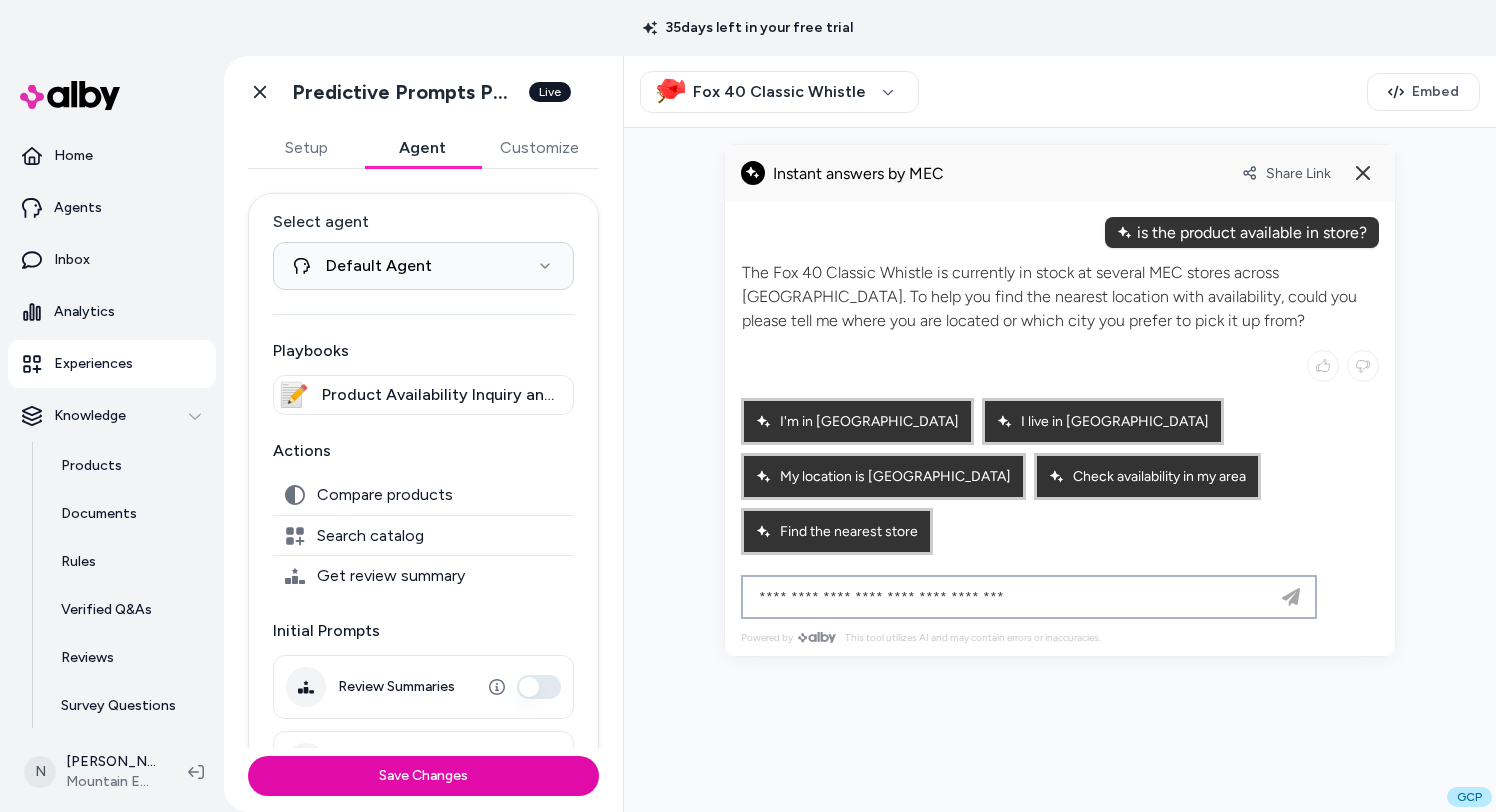 click at bounding box center [1009, 597] 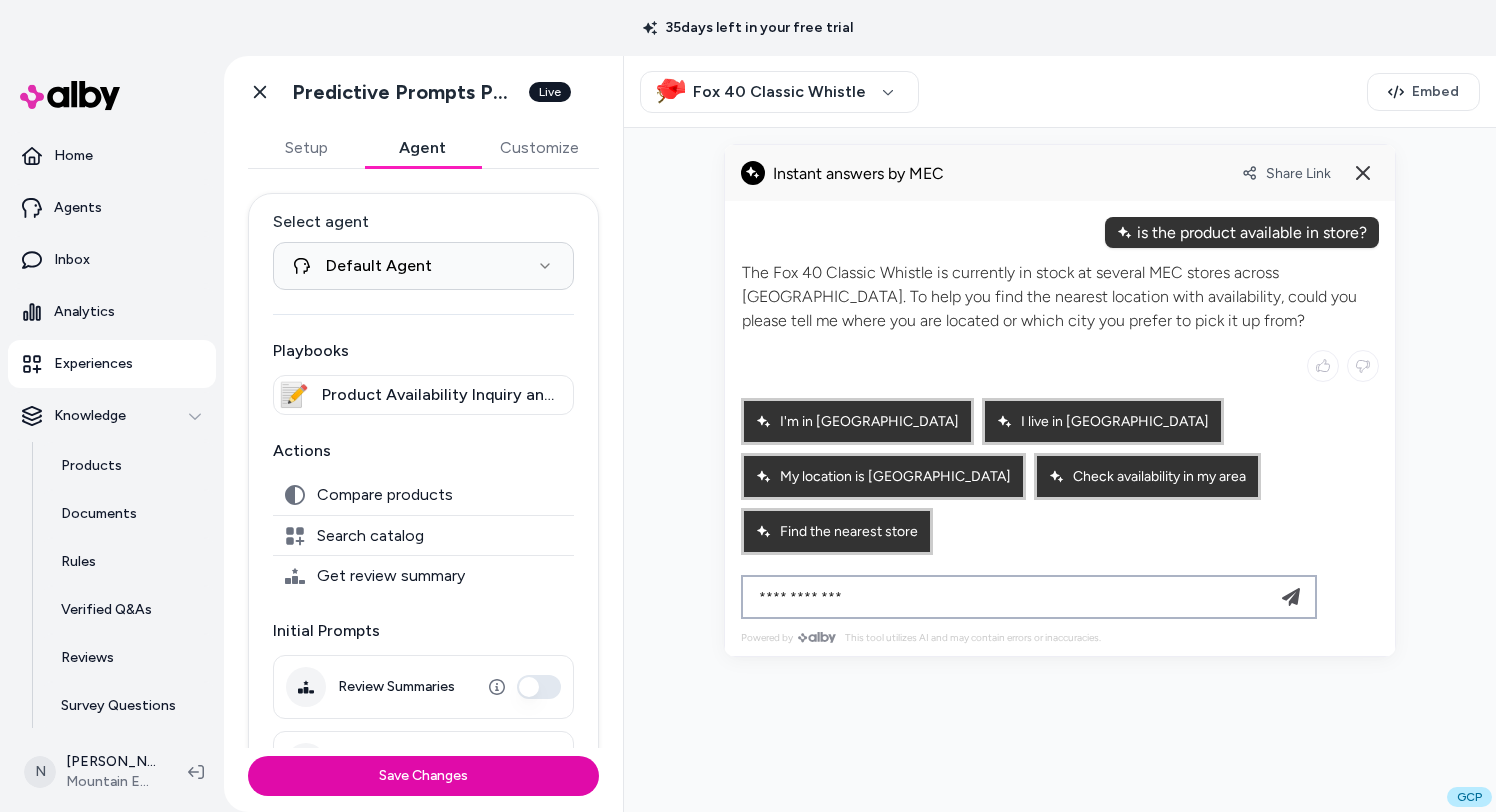 click on "**********" at bounding box center [1009, 597] 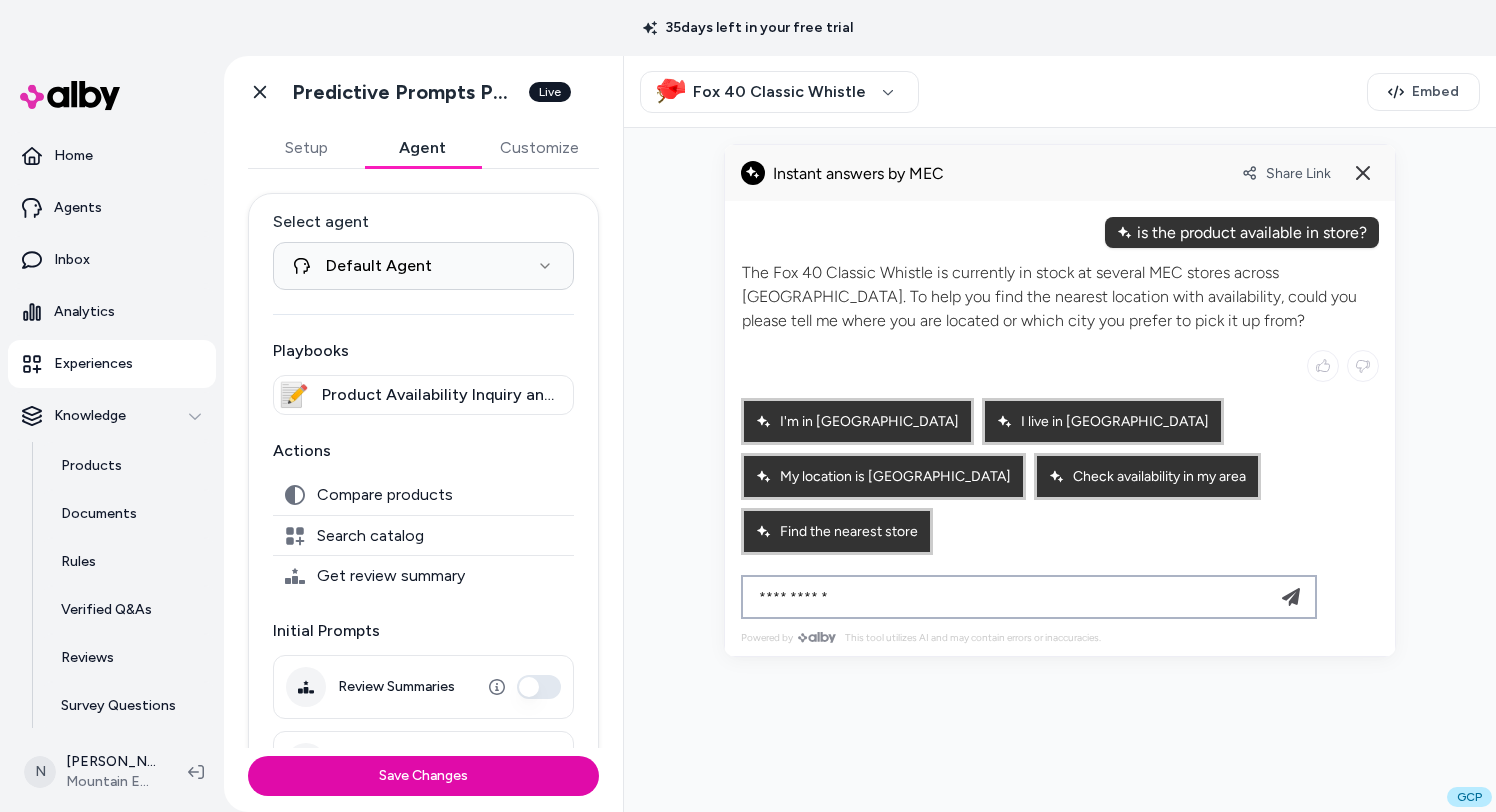 type on "**********" 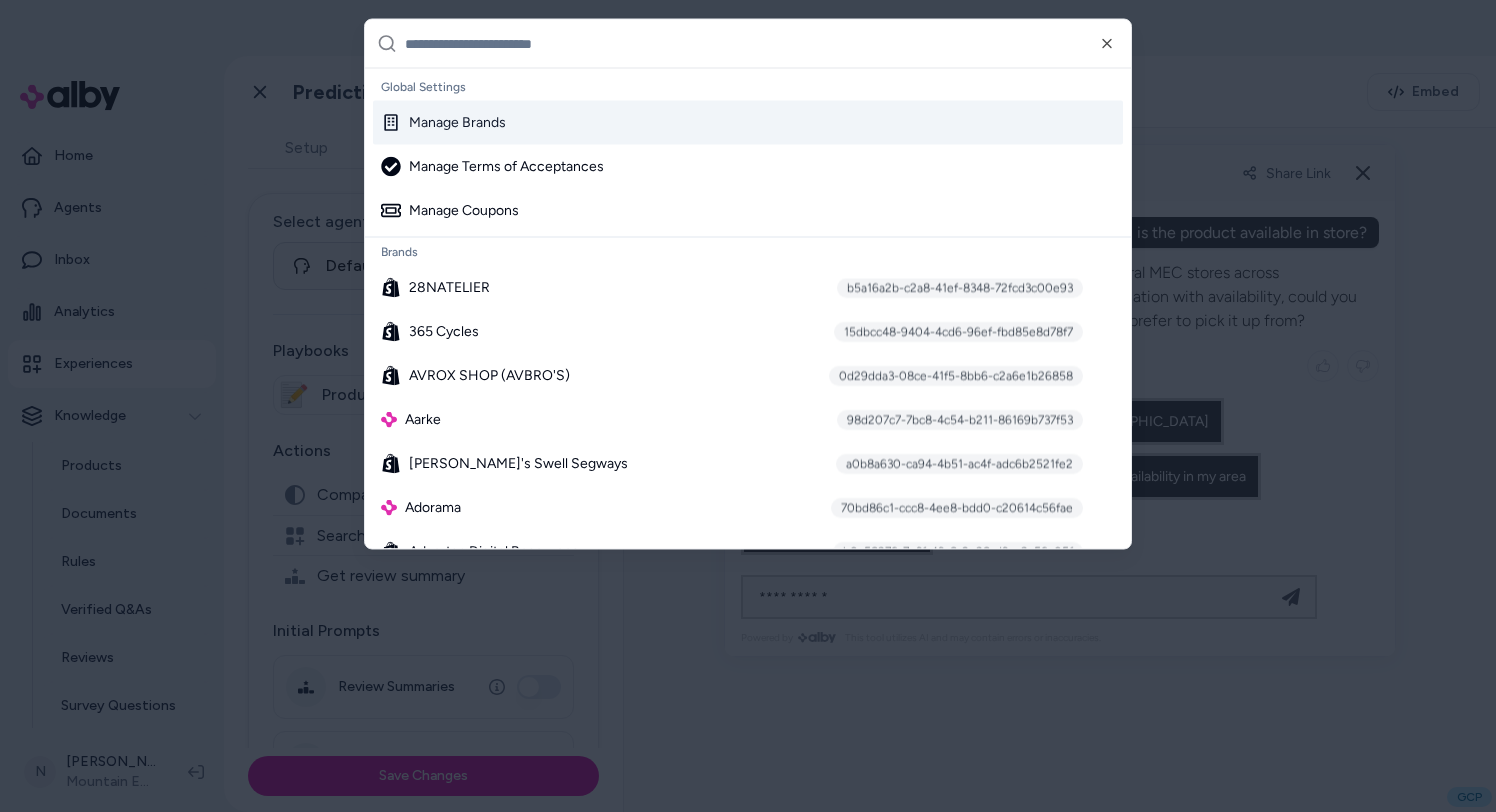 type on "*" 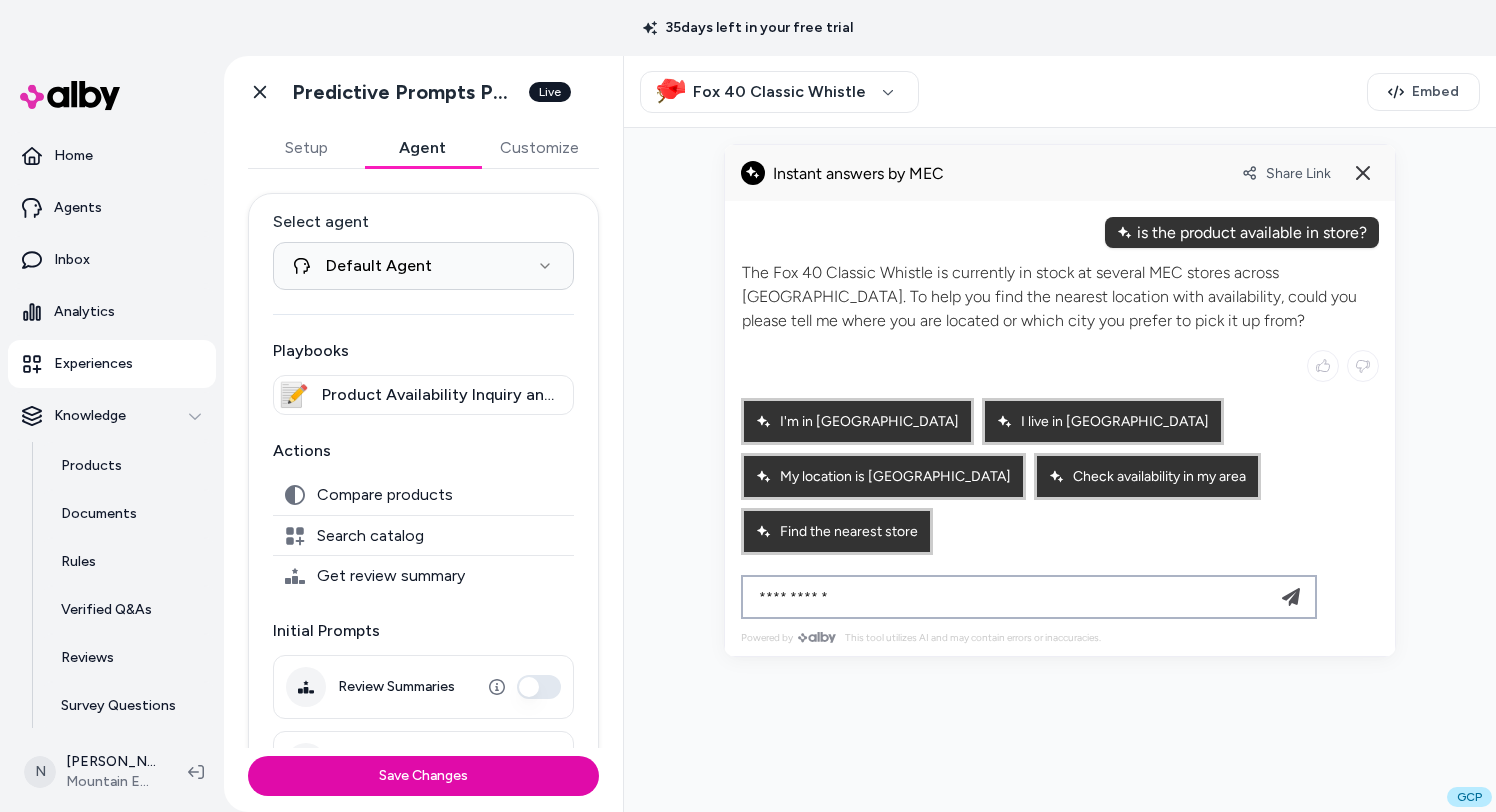 click on "**********" at bounding box center [1009, 597] 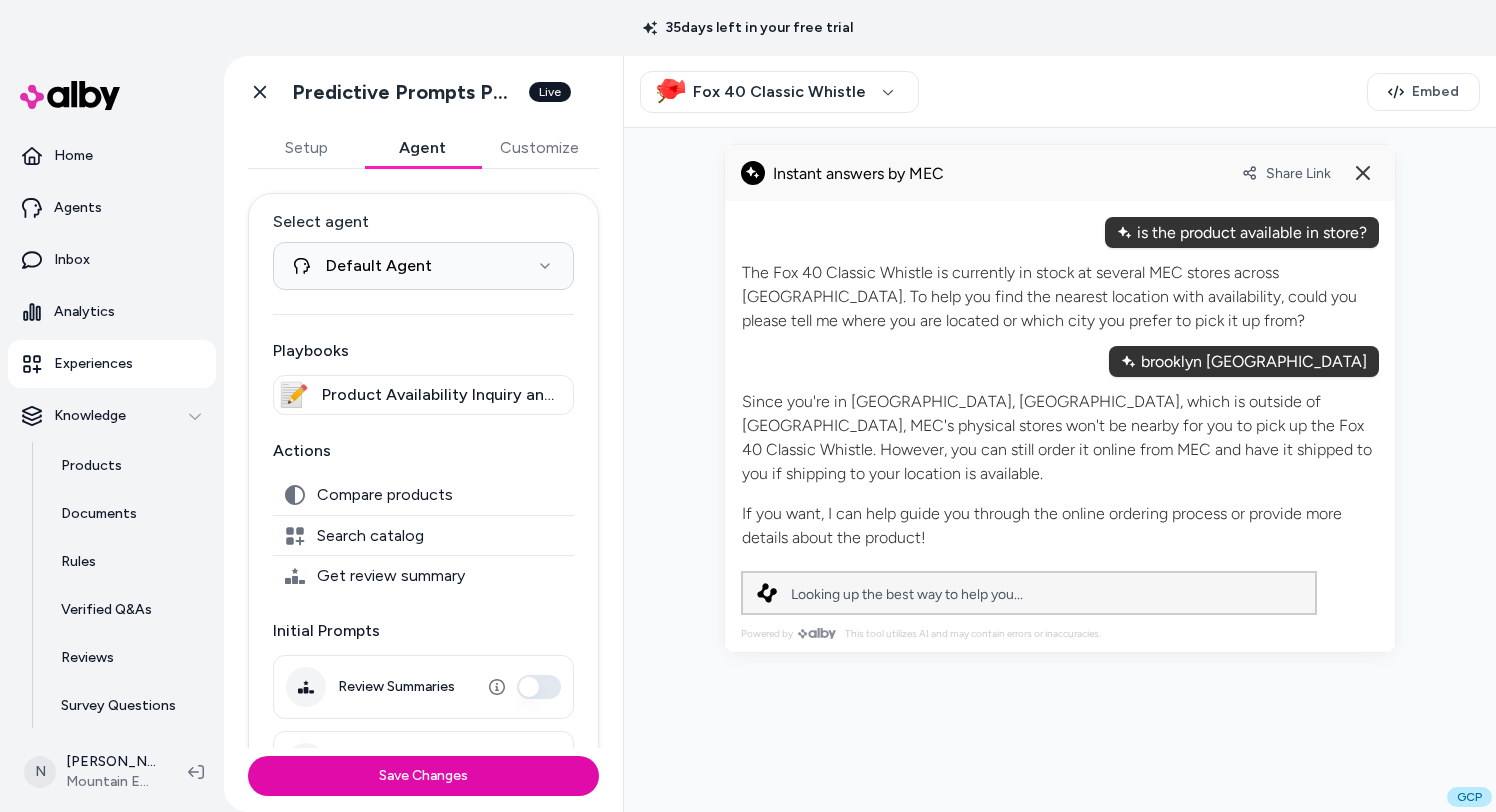 type 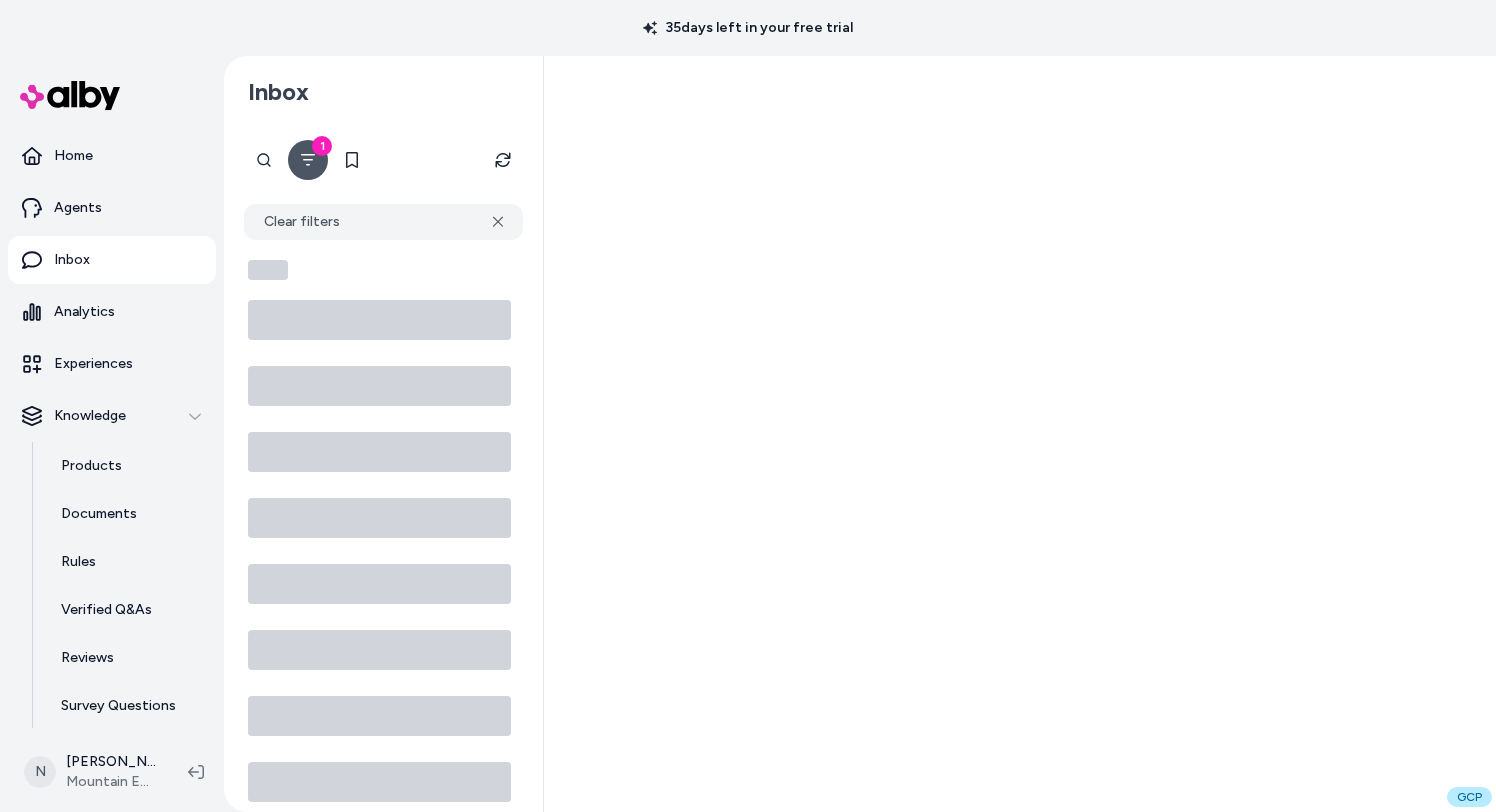 scroll, scrollTop: 0, scrollLeft: 0, axis: both 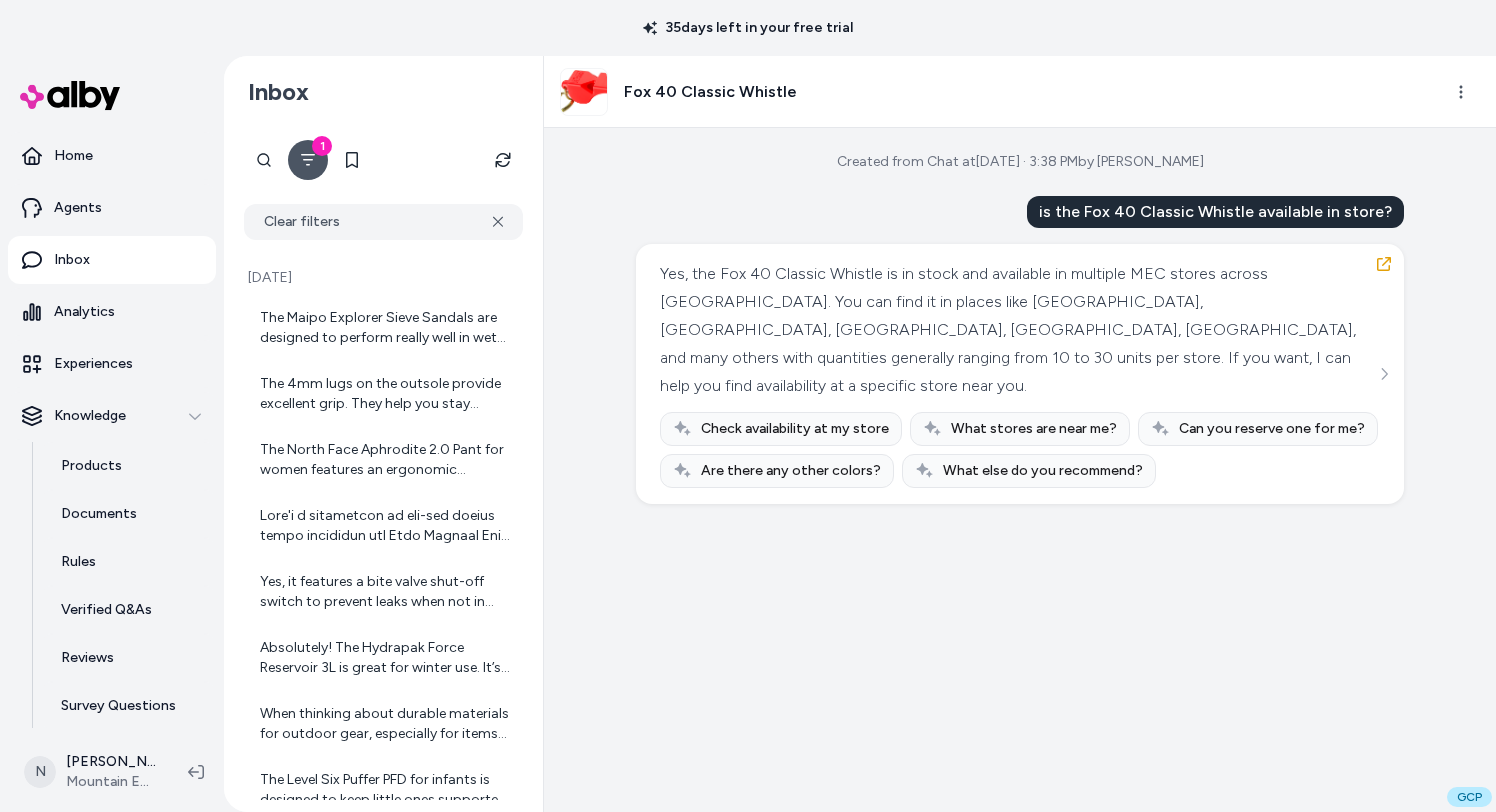 click on "is the Fox 40 Classic Whistle available in store?" at bounding box center [1215, 212] 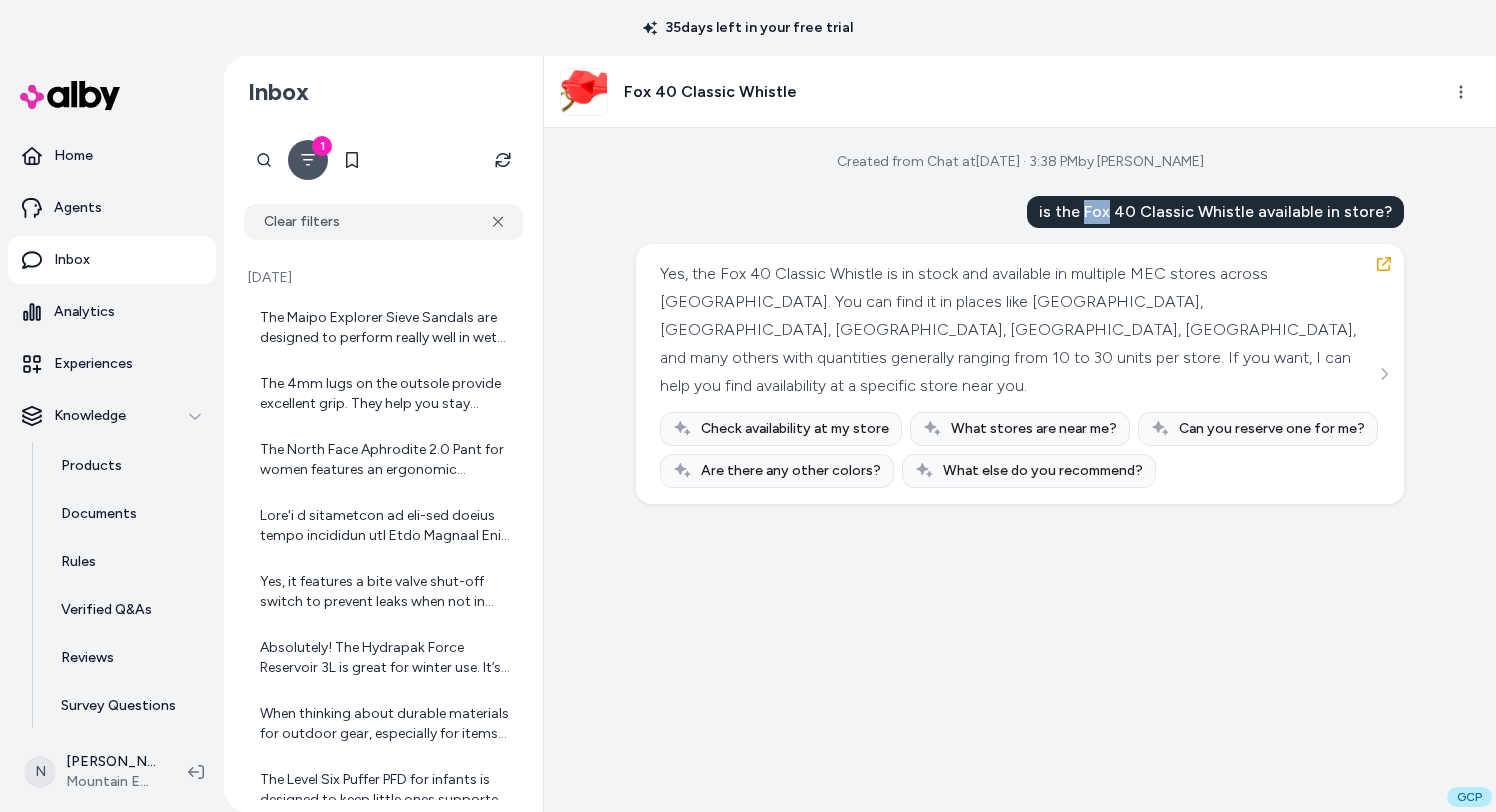 click on "is the Fox 40 Classic Whistle available in store?" at bounding box center (1215, 212) 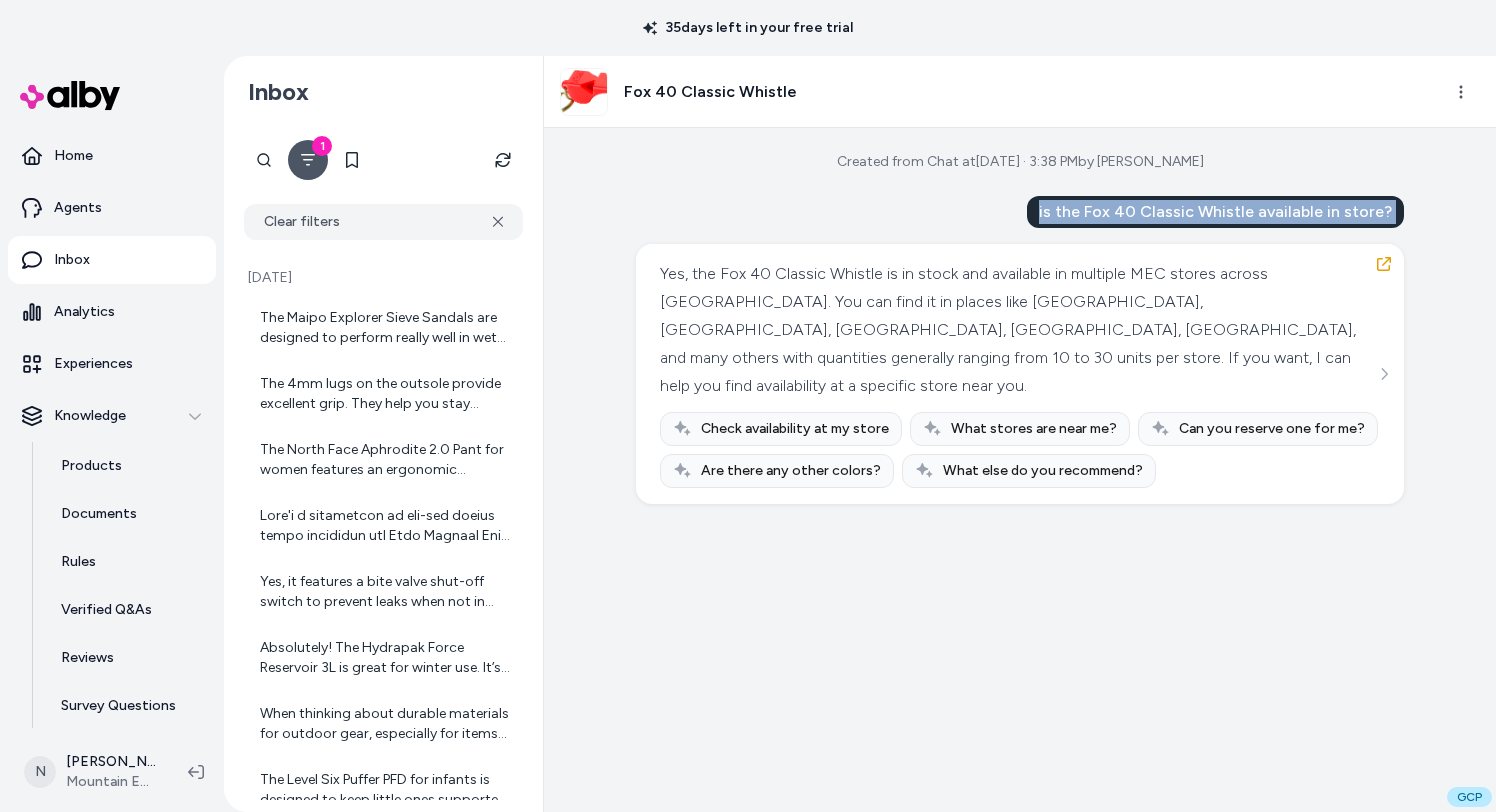 copy on "is the Fox 40 Classic Whistle available in store?" 